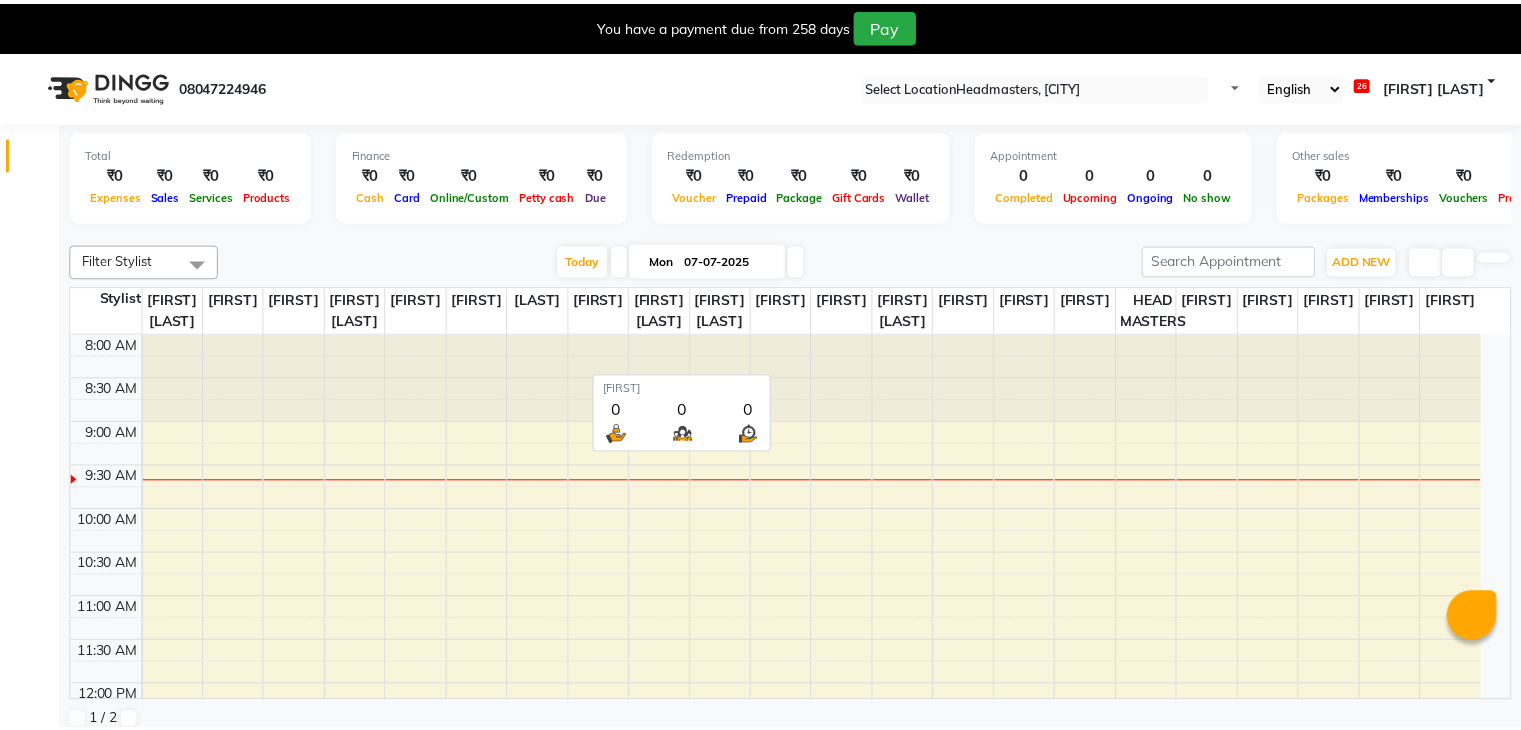 scroll, scrollTop: 0, scrollLeft: 0, axis: both 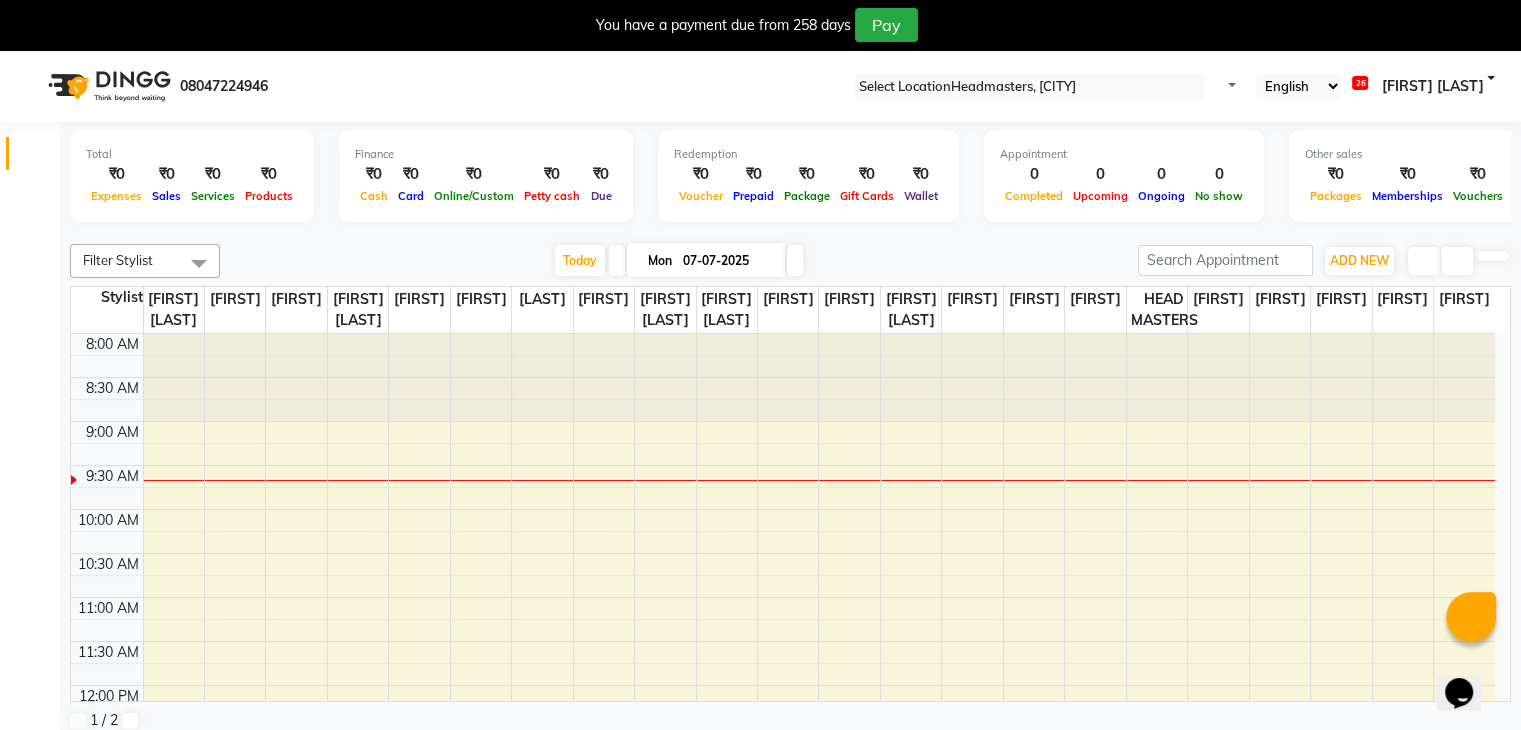click at bounding box center (1505, 8) 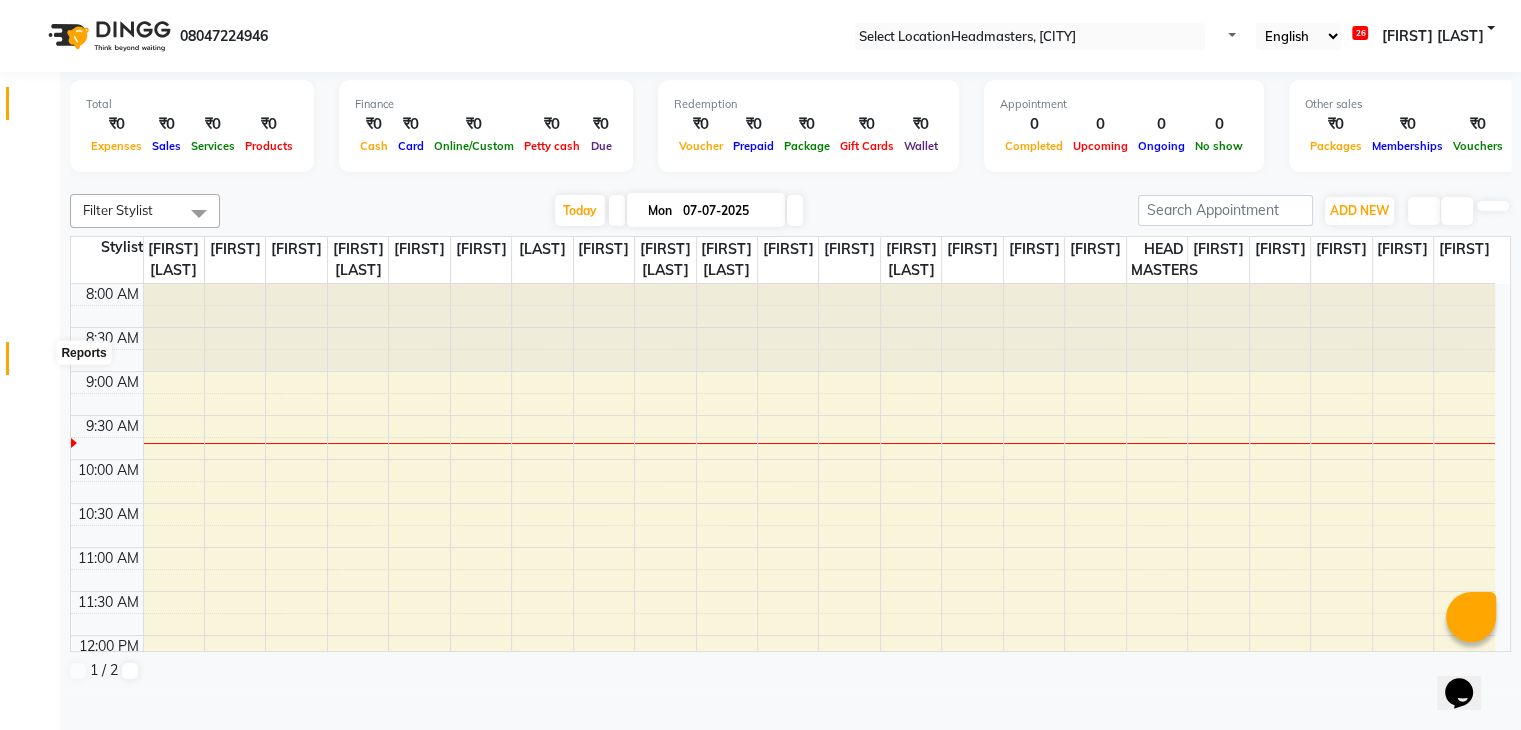 click at bounding box center (38, 363) 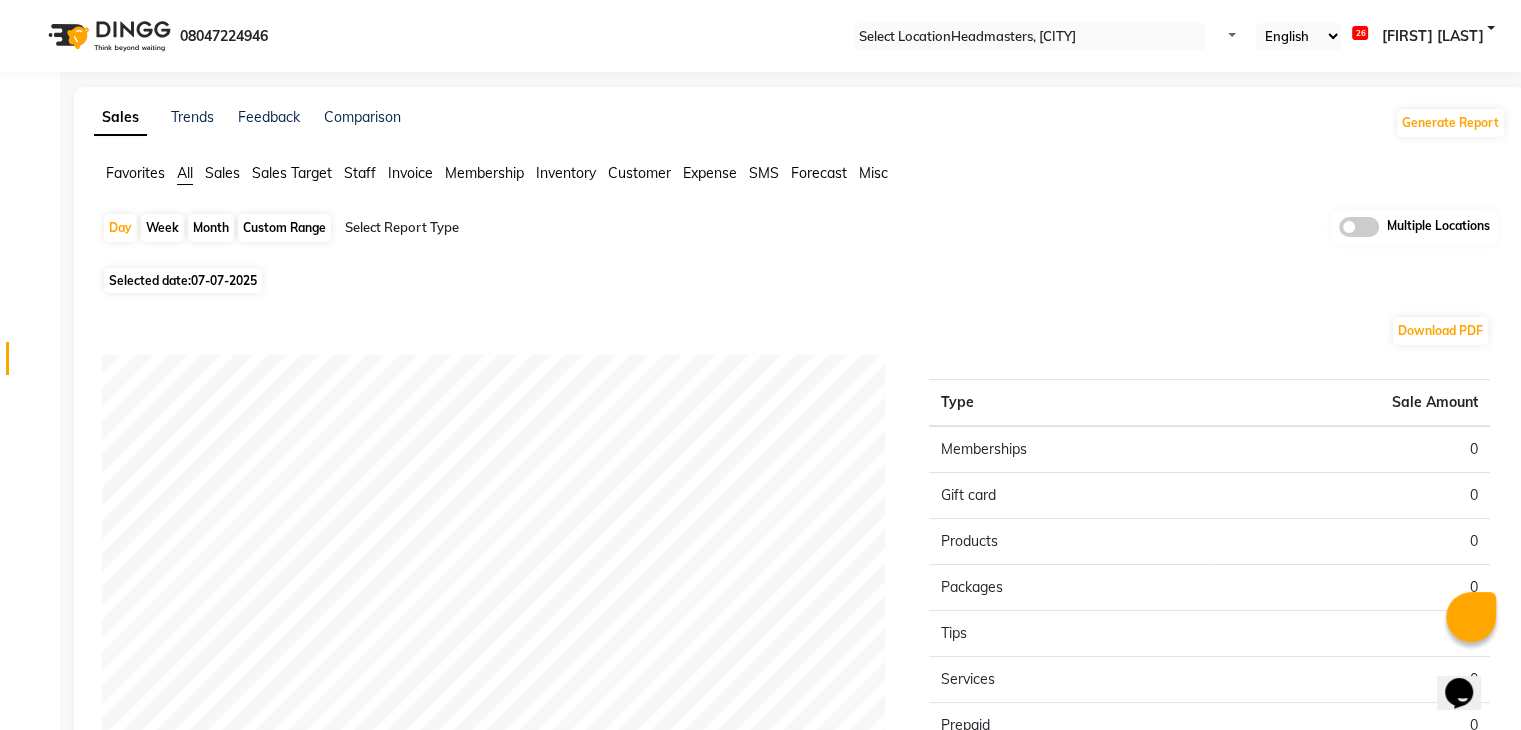 click on "Sales" at bounding box center (135, 173) 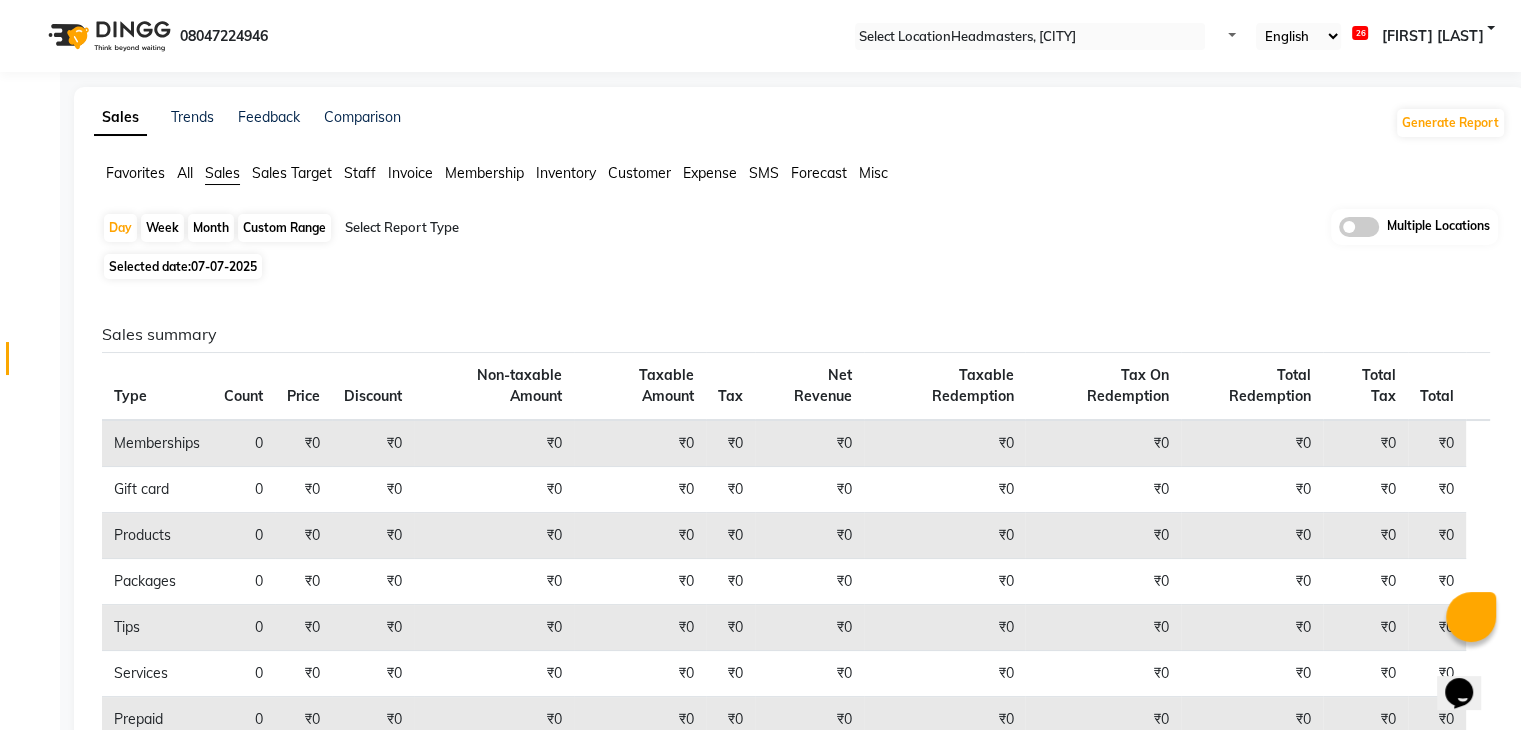 click on "07-07-2025" at bounding box center (224, 266) 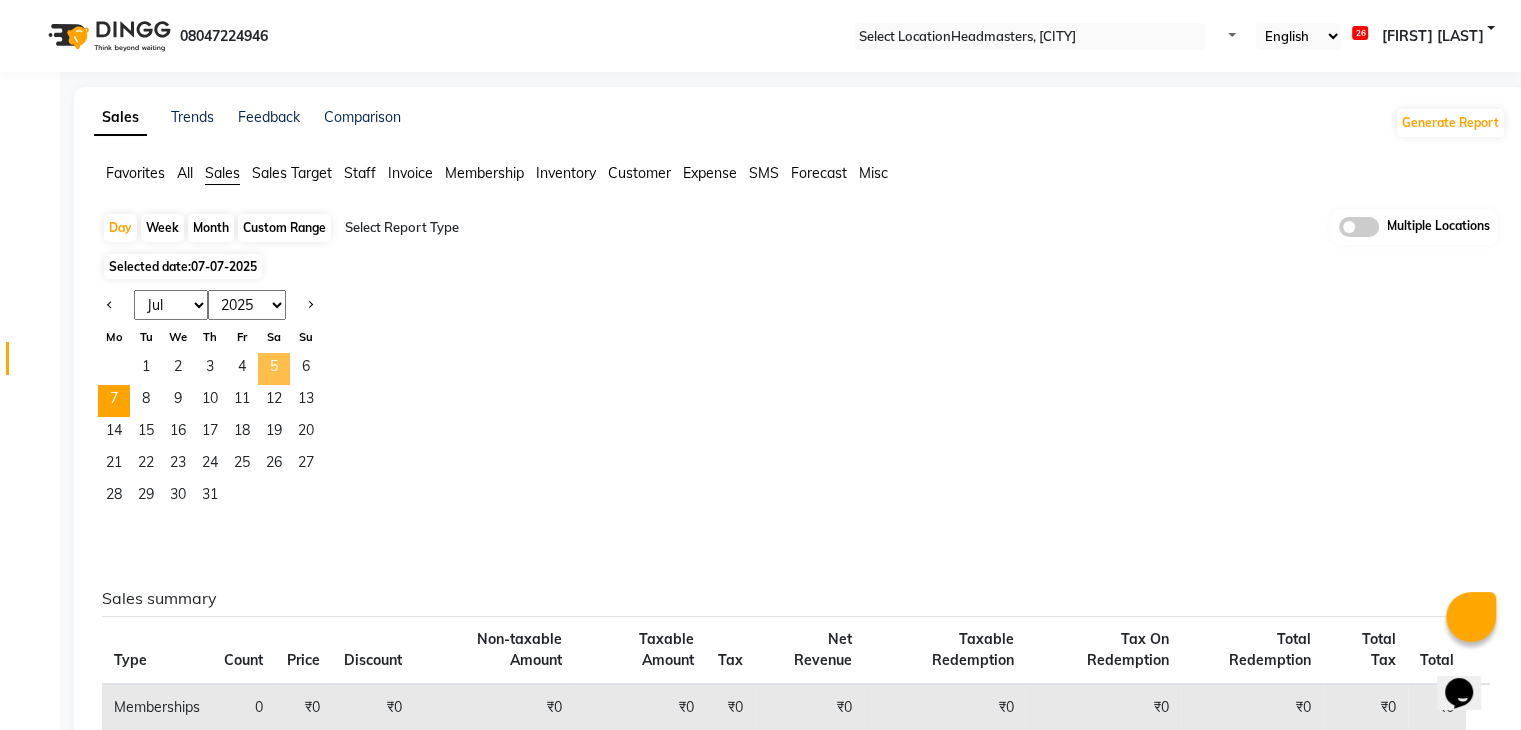 click on "5" at bounding box center [274, 369] 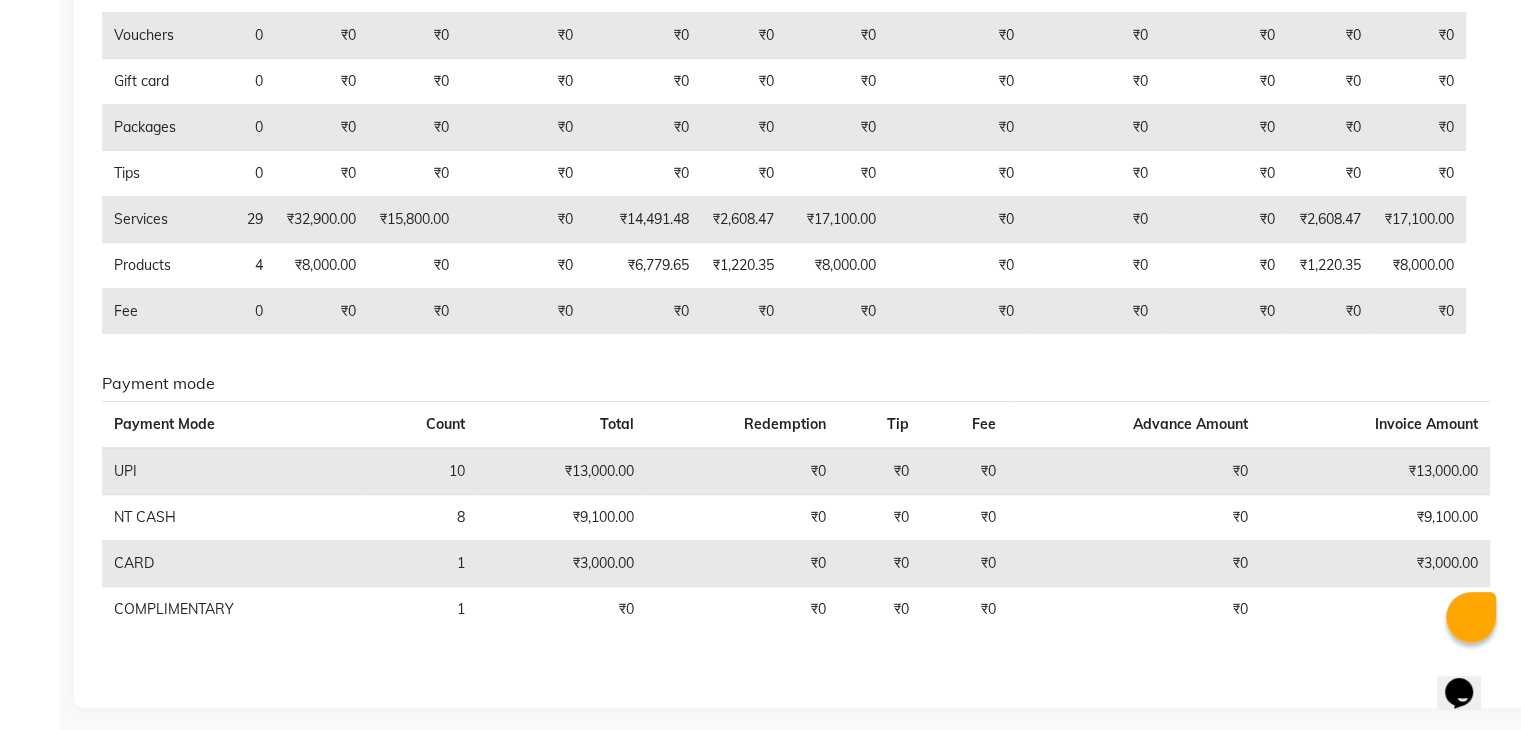 scroll, scrollTop: 0, scrollLeft: 0, axis: both 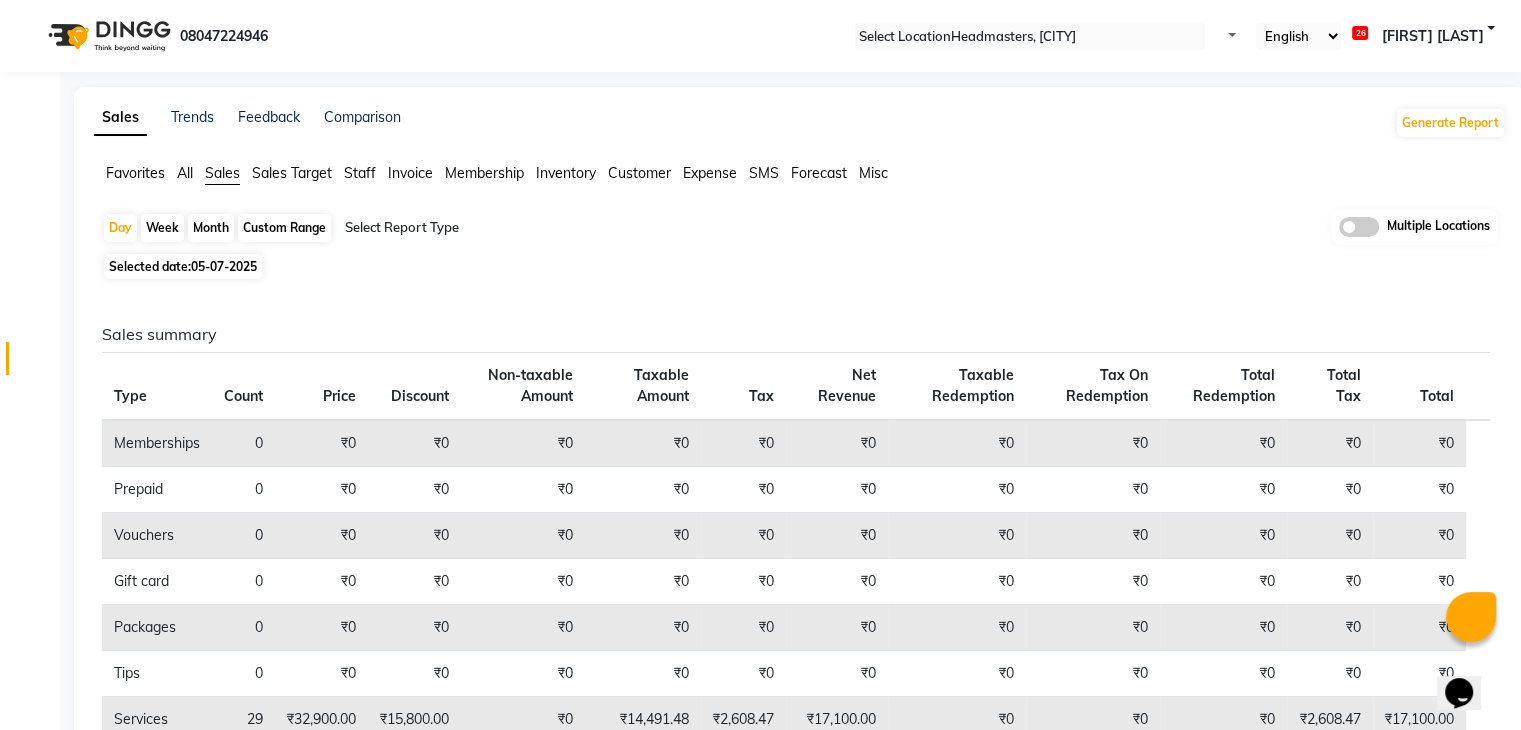 click on "05-07-2025" at bounding box center (224, 266) 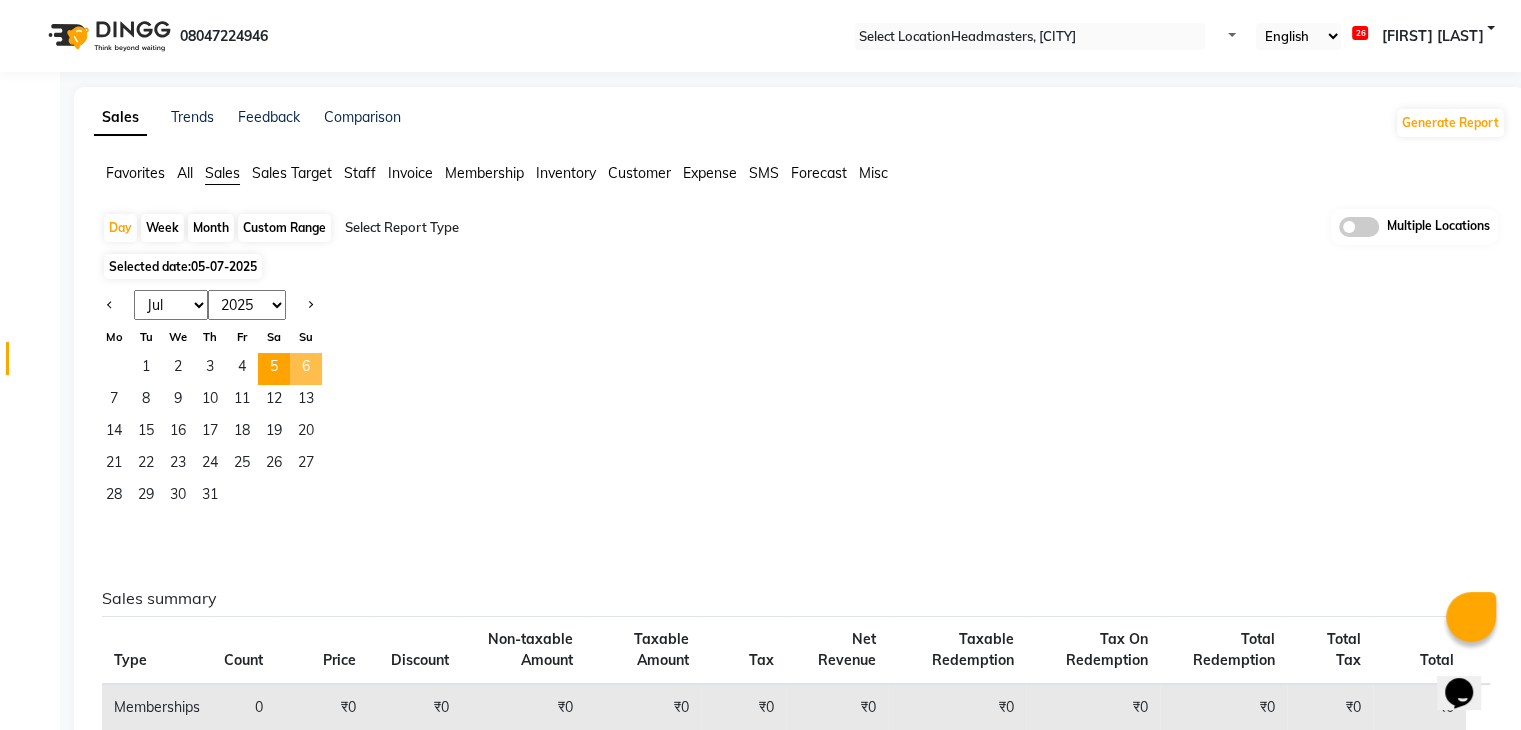 click on "6" at bounding box center [306, 369] 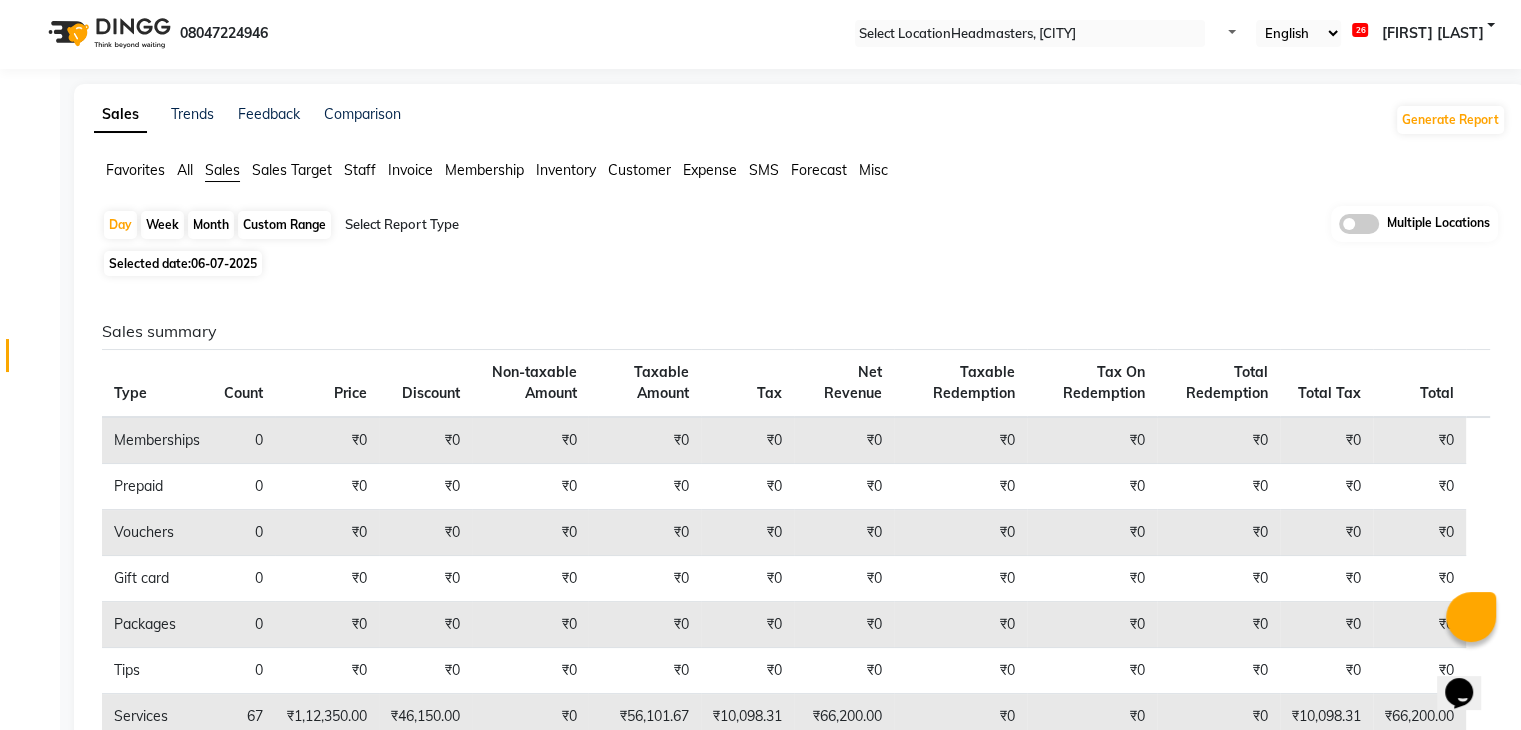 scroll, scrollTop: 0, scrollLeft: 0, axis: both 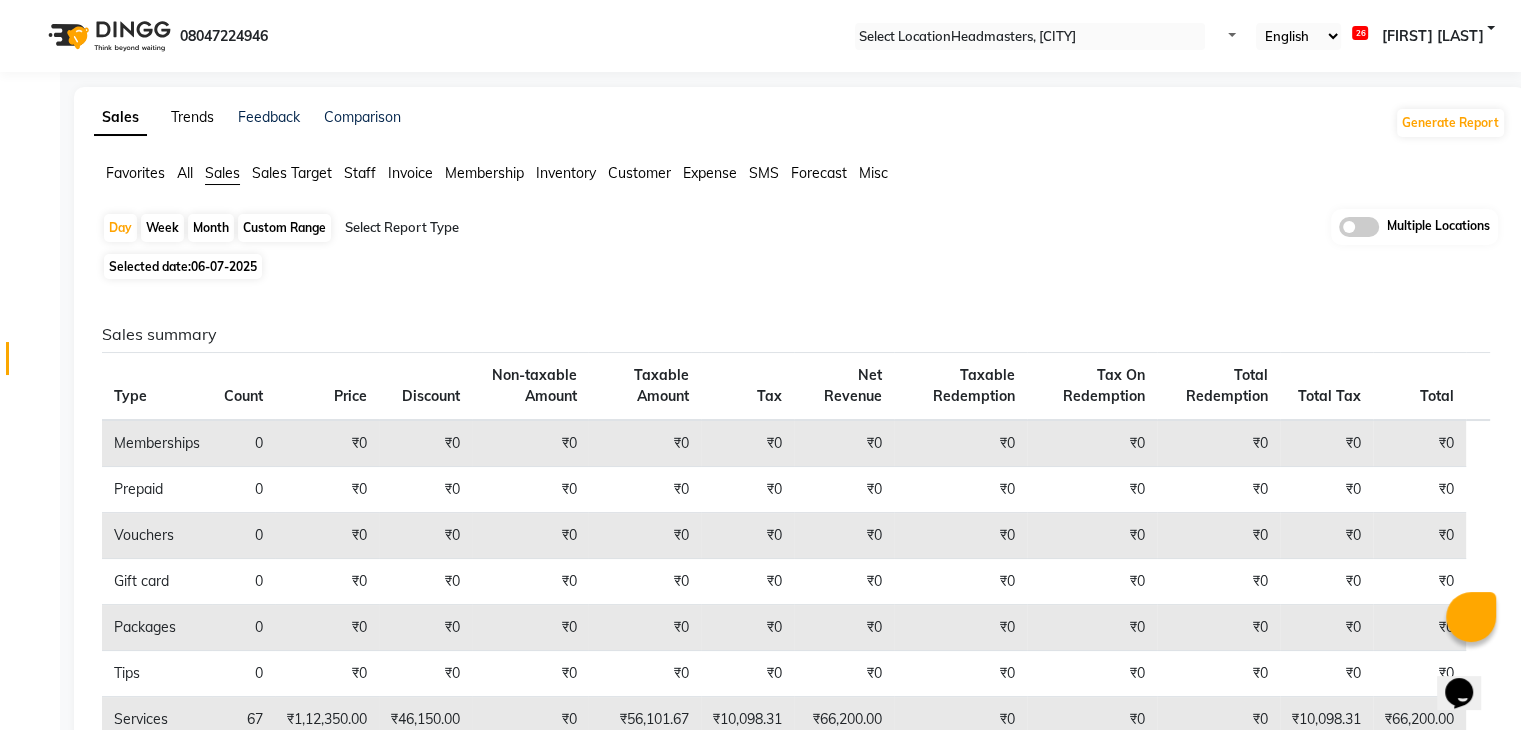 click on "Trends" at bounding box center (192, 117) 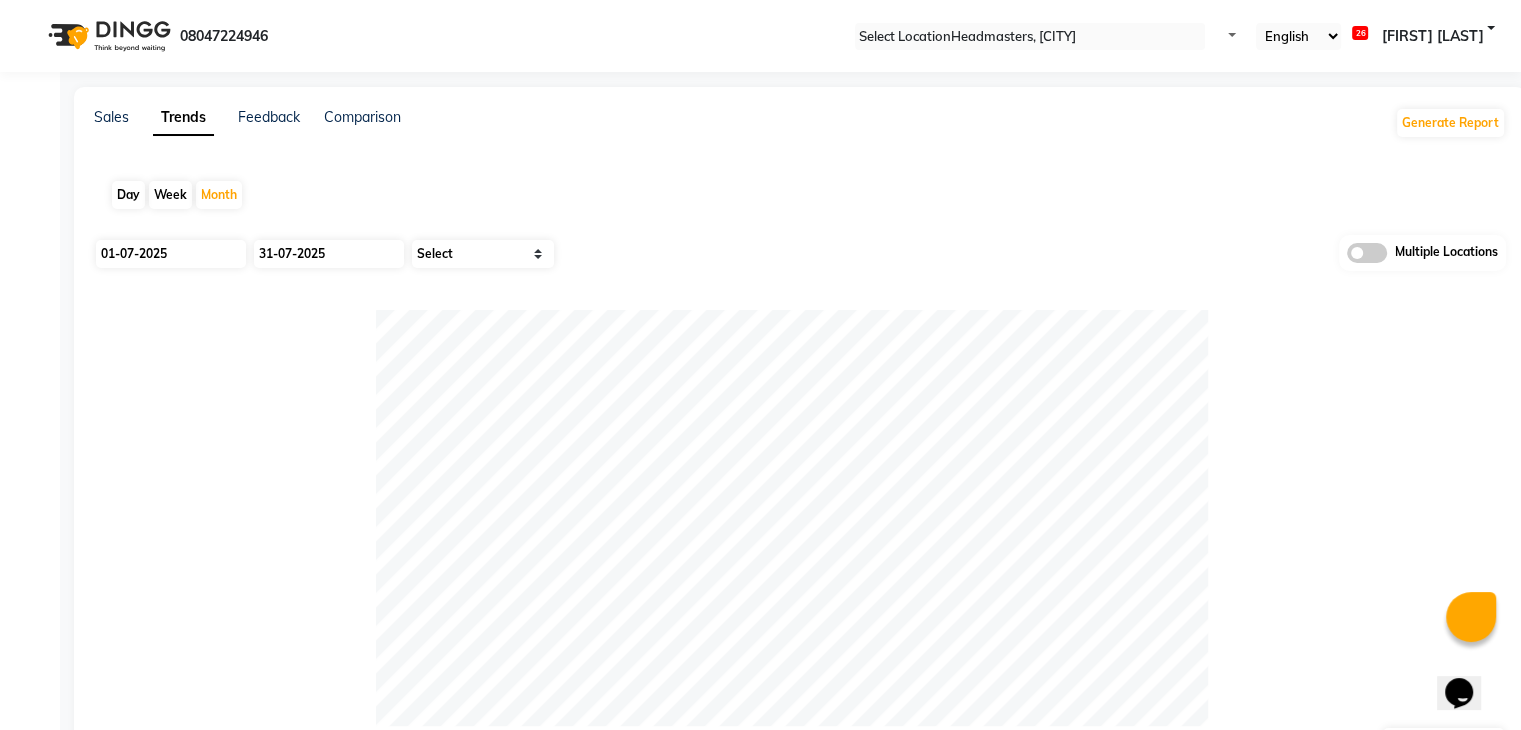click on "Day" at bounding box center (128, 195) 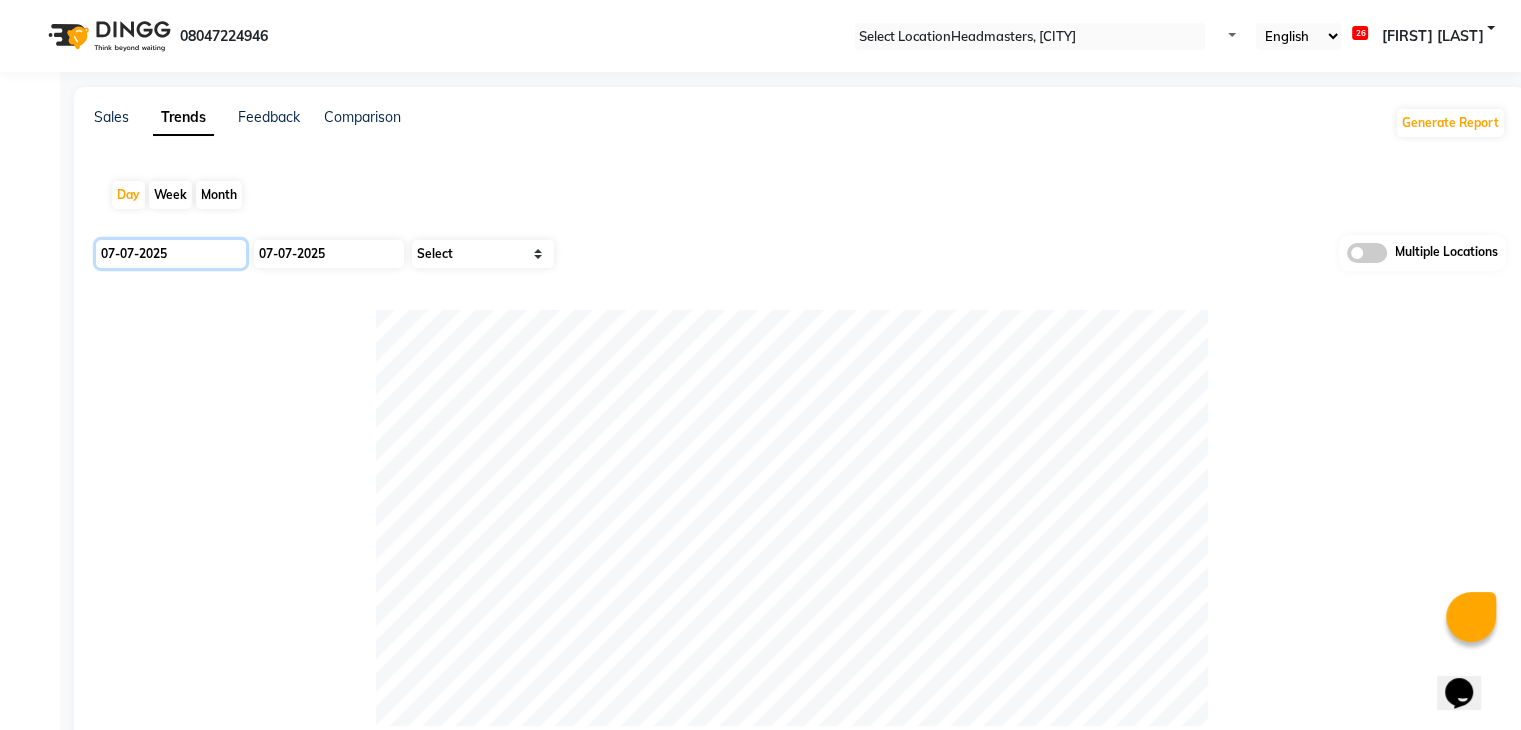 click on "07-07-2025" at bounding box center [171, 254] 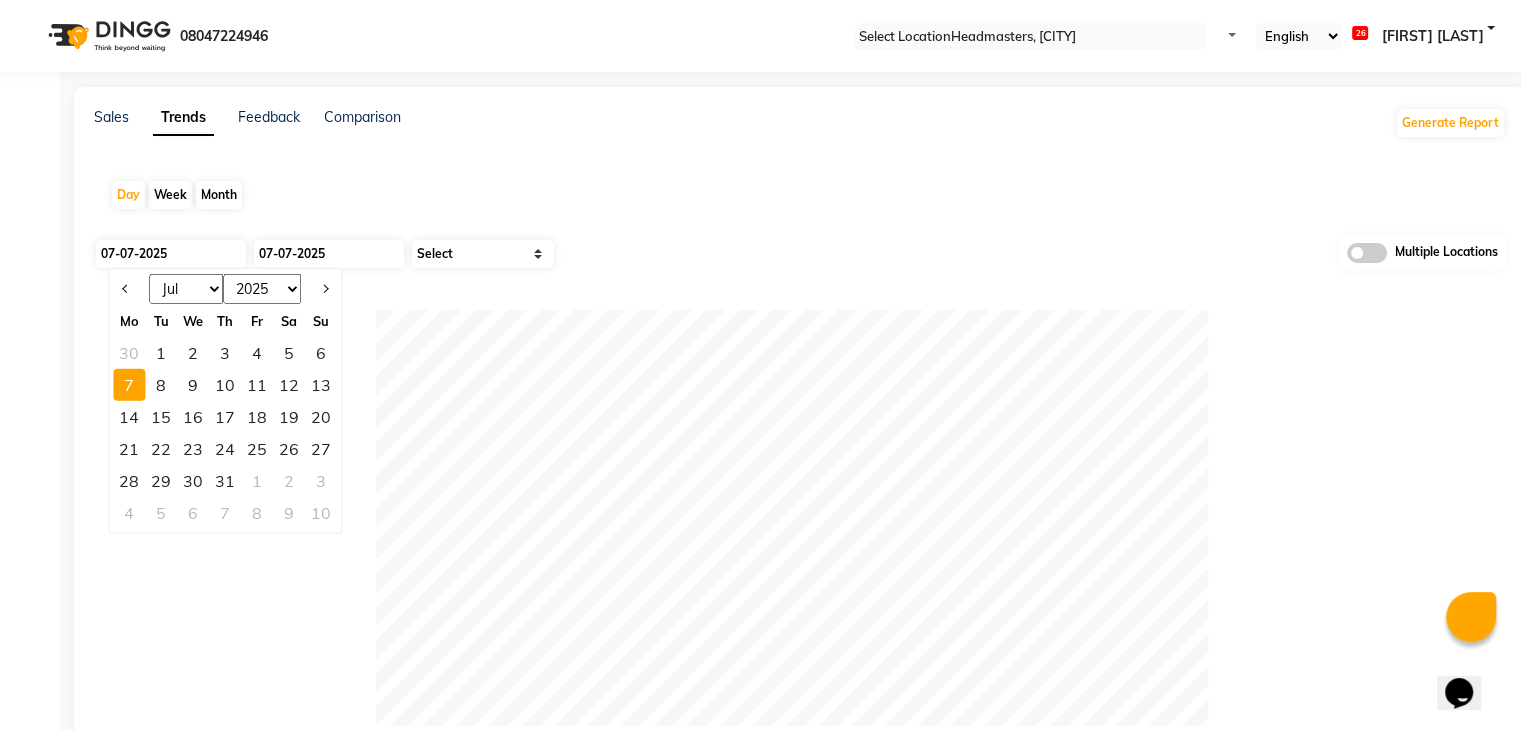 click on "5" at bounding box center [289, 353] 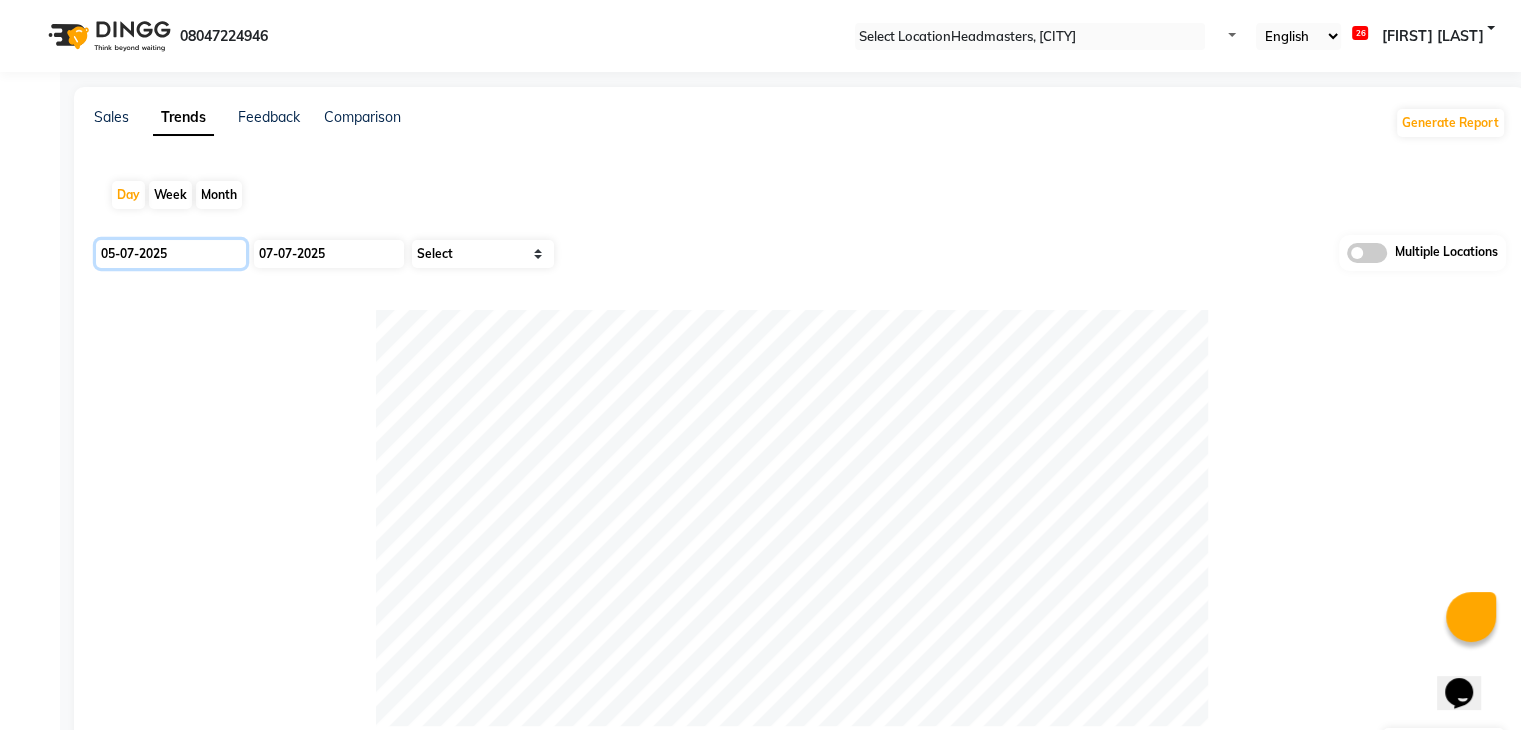 scroll, scrollTop: 330, scrollLeft: 0, axis: vertical 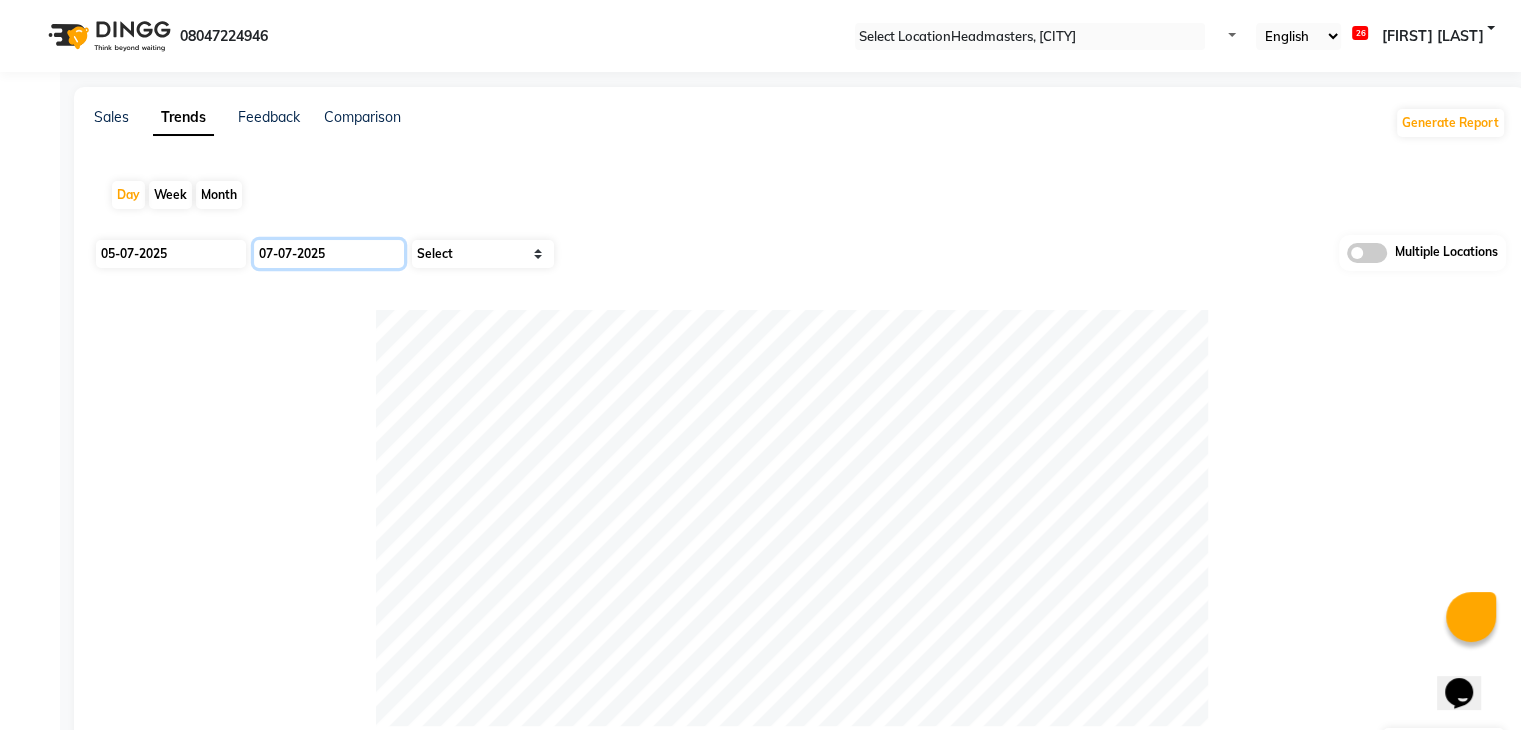 click on "07-07-2025" at bounding box center [329, 254] 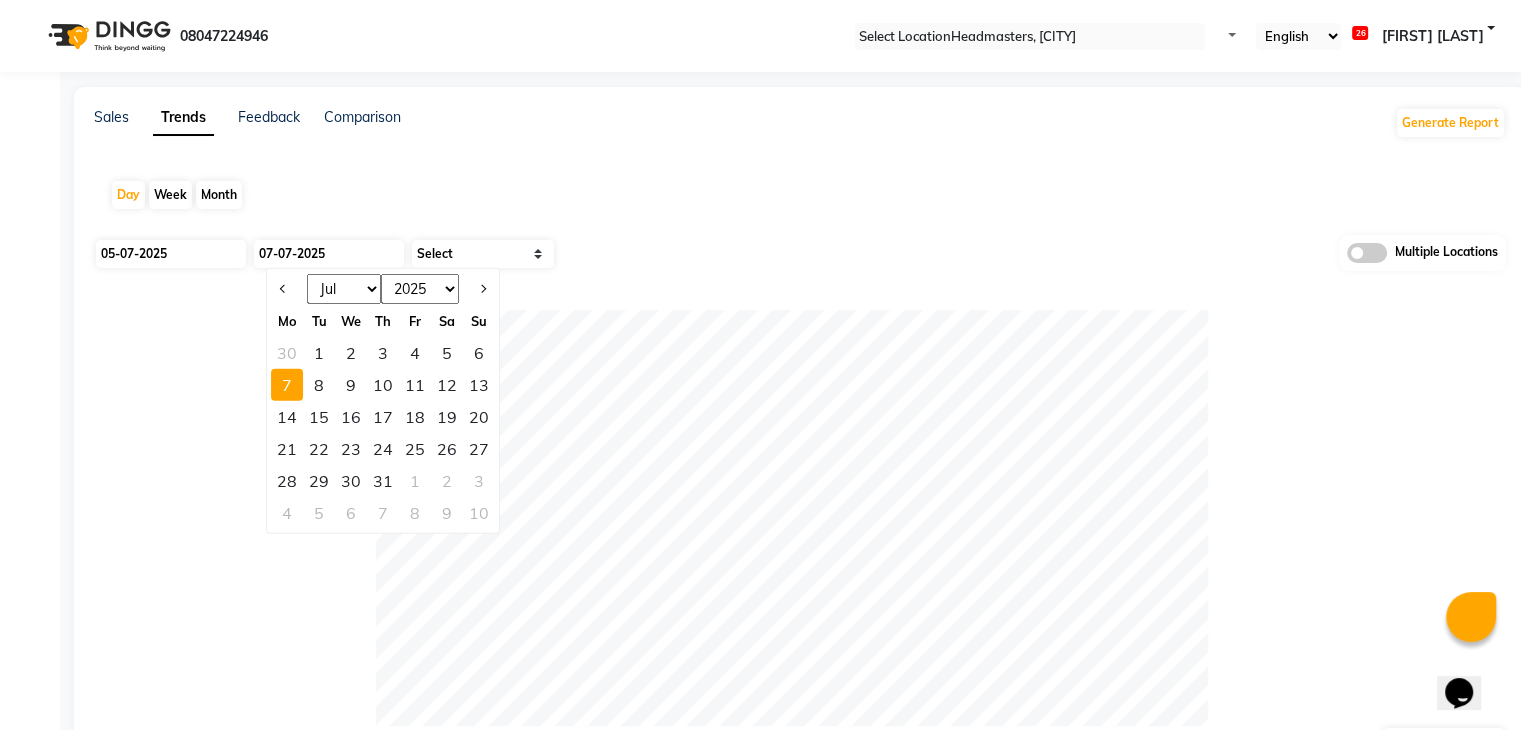 click on "5" at bounding box center [447, 353] 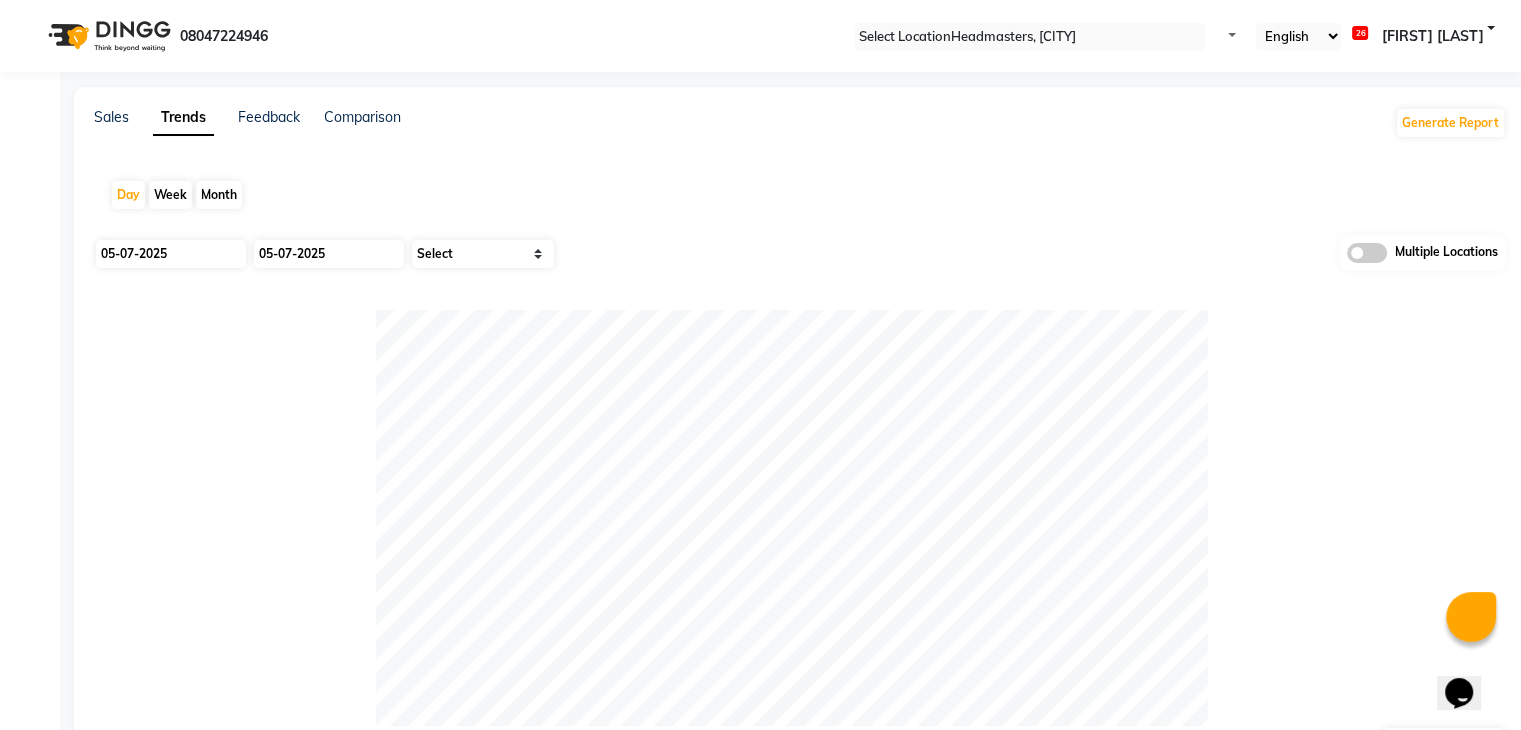 click at bounding box center (800, 518) 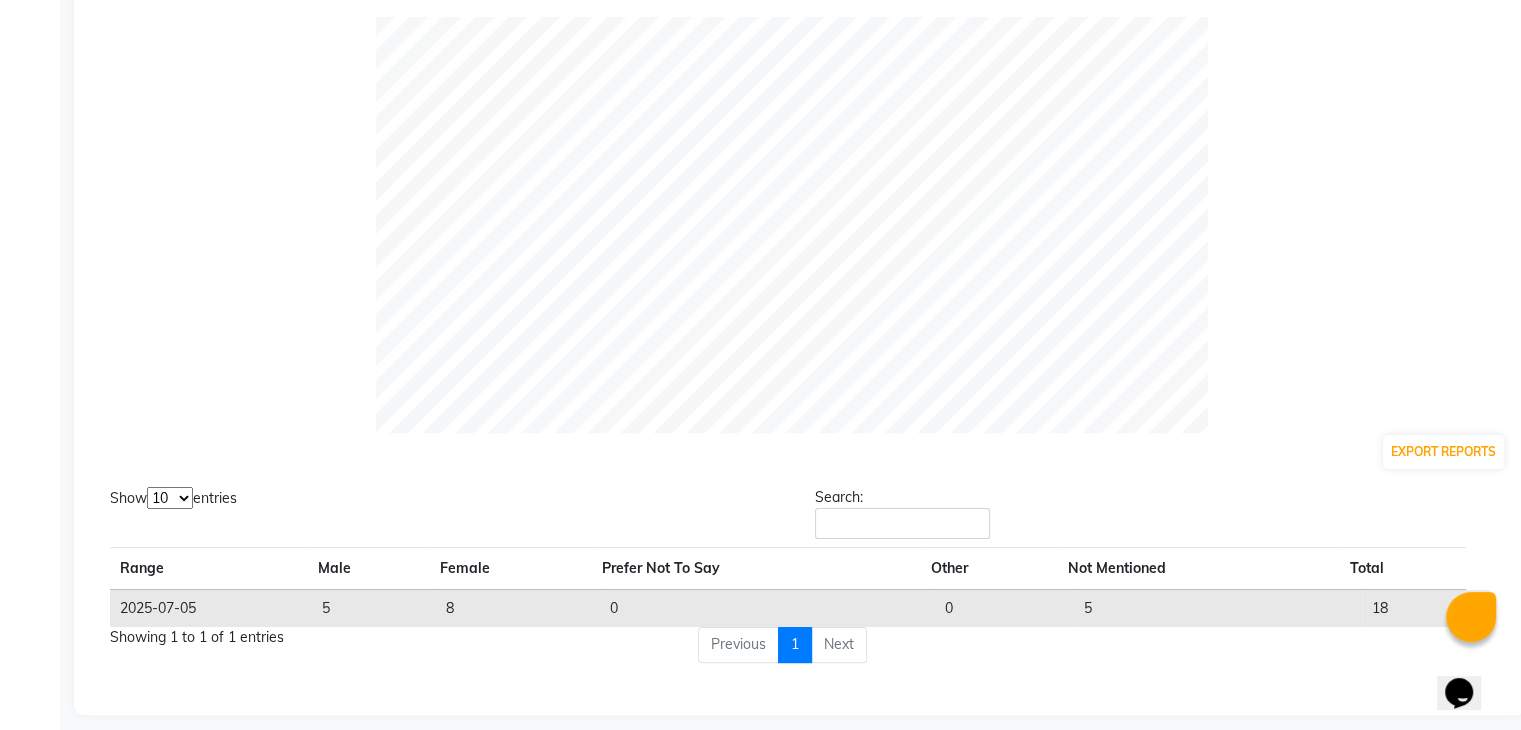 scroll, scrollTop: 0, scrollLeft: 0, axis: both 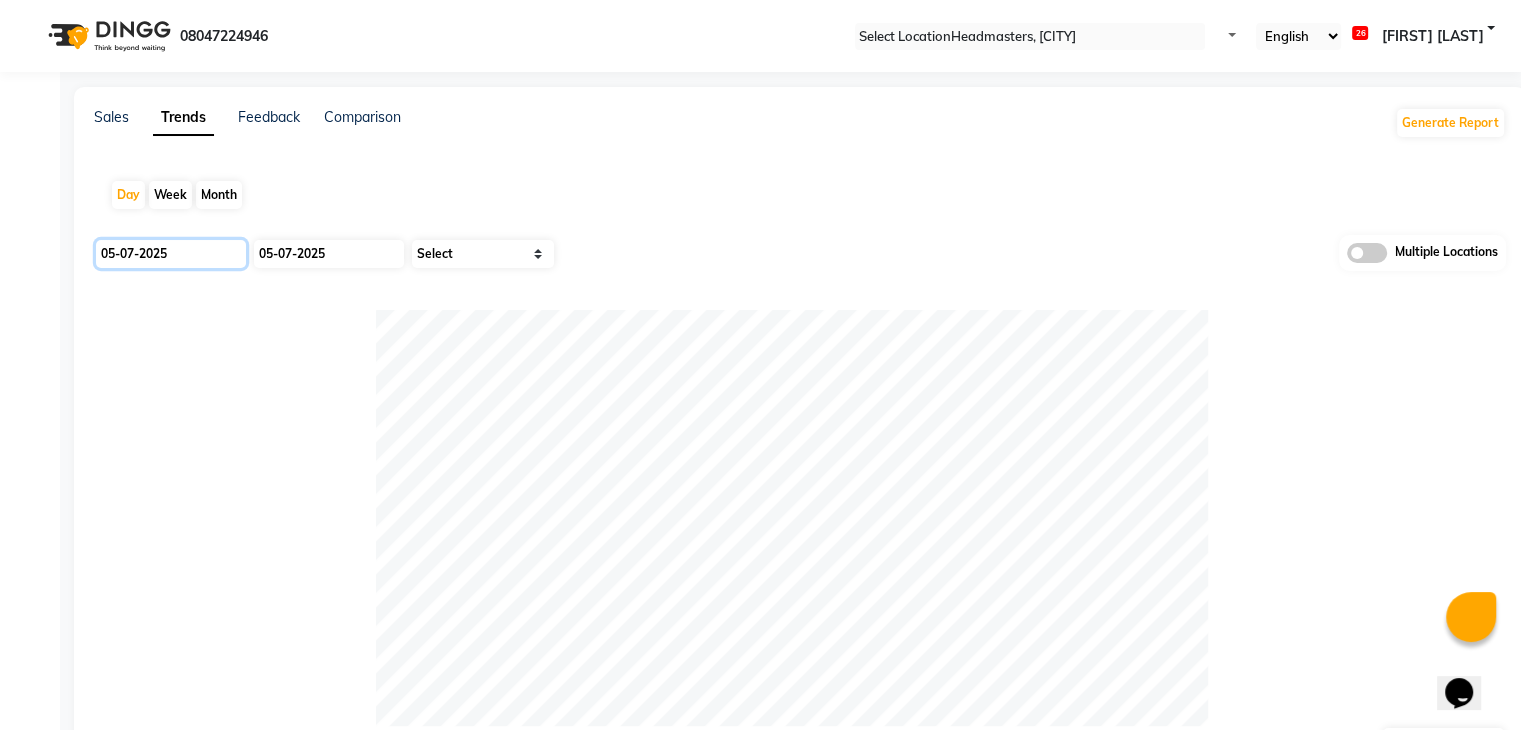 click on "05-07-2025" at bounding box center (171, 254) 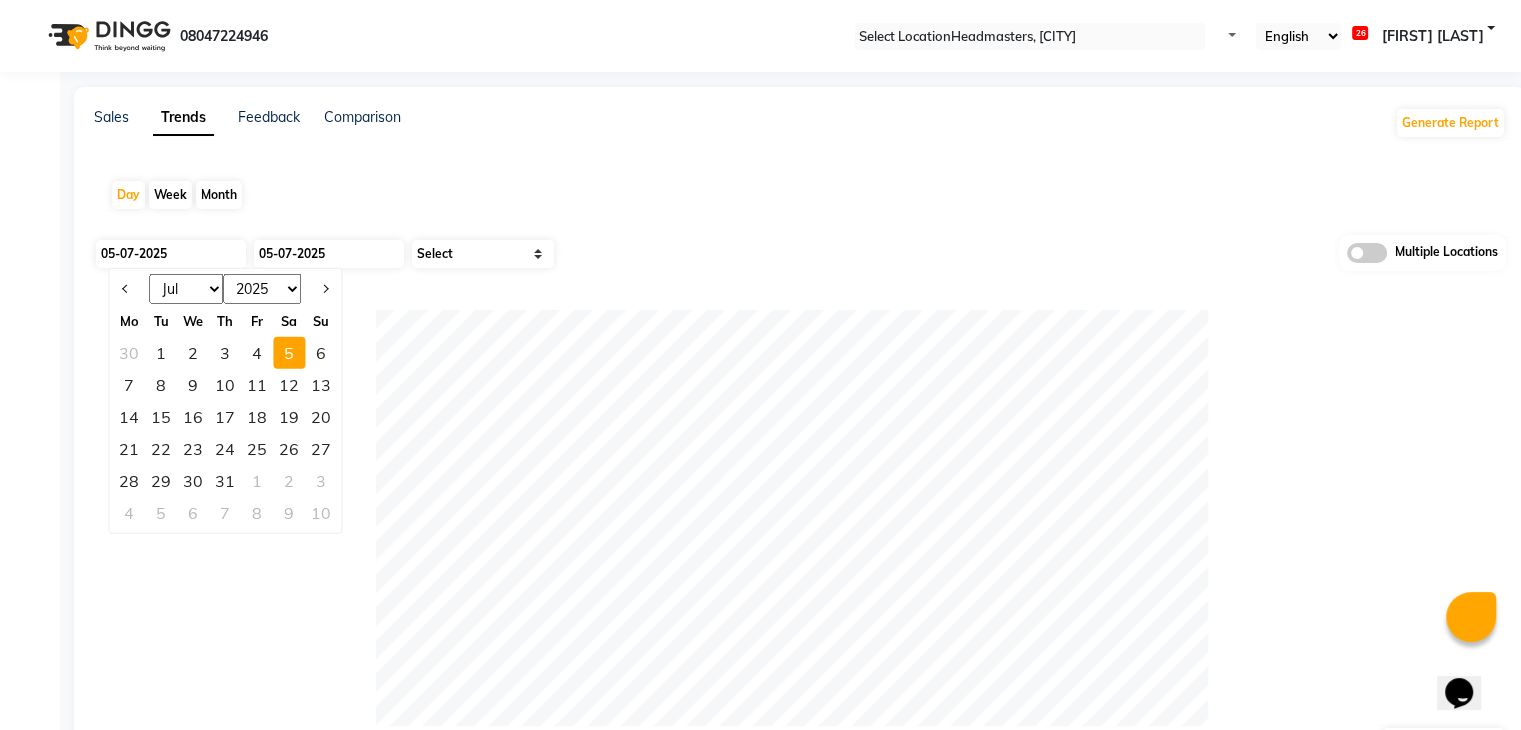 click on "6" at bounding box center [321, 353] 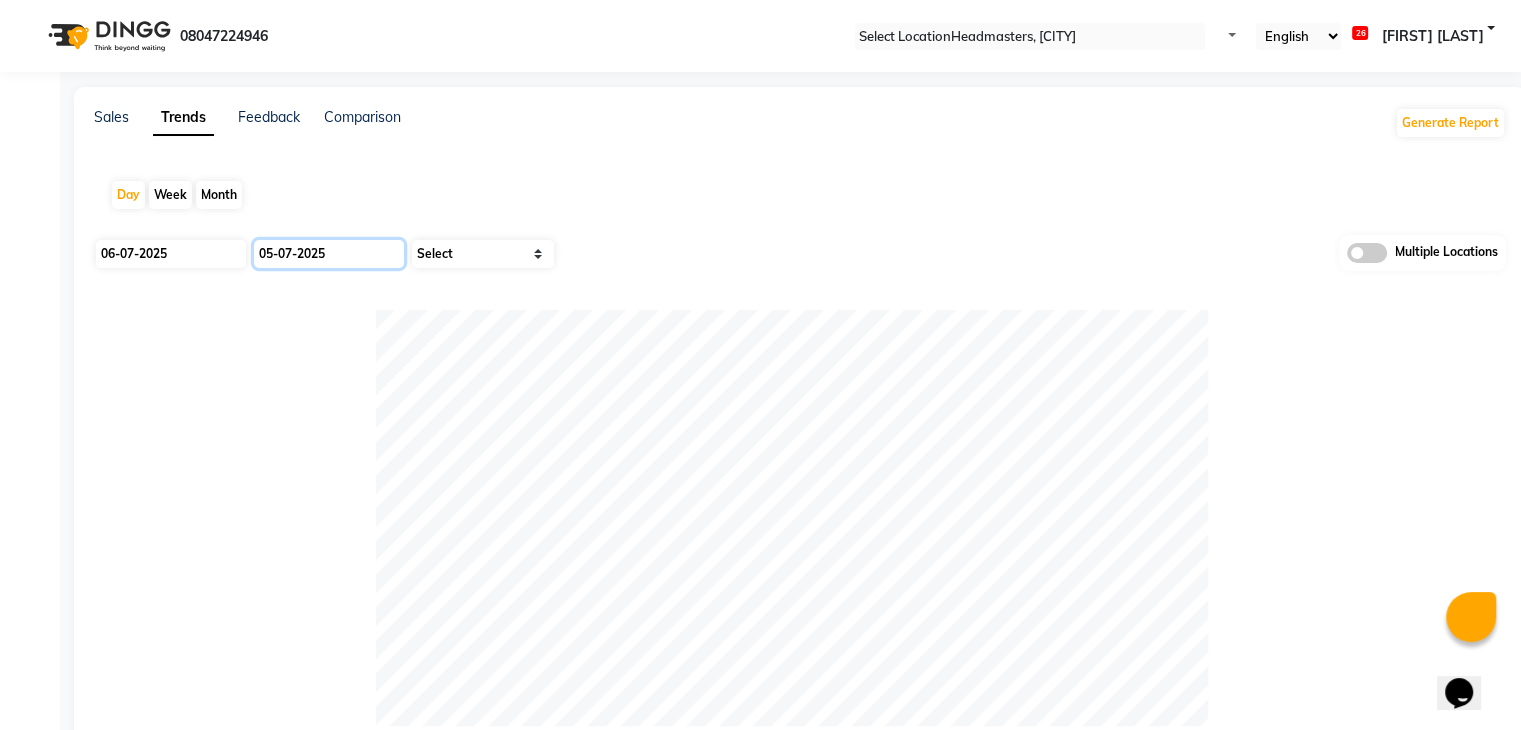 click on "05-07-2025" at bounding box center (329, 254) 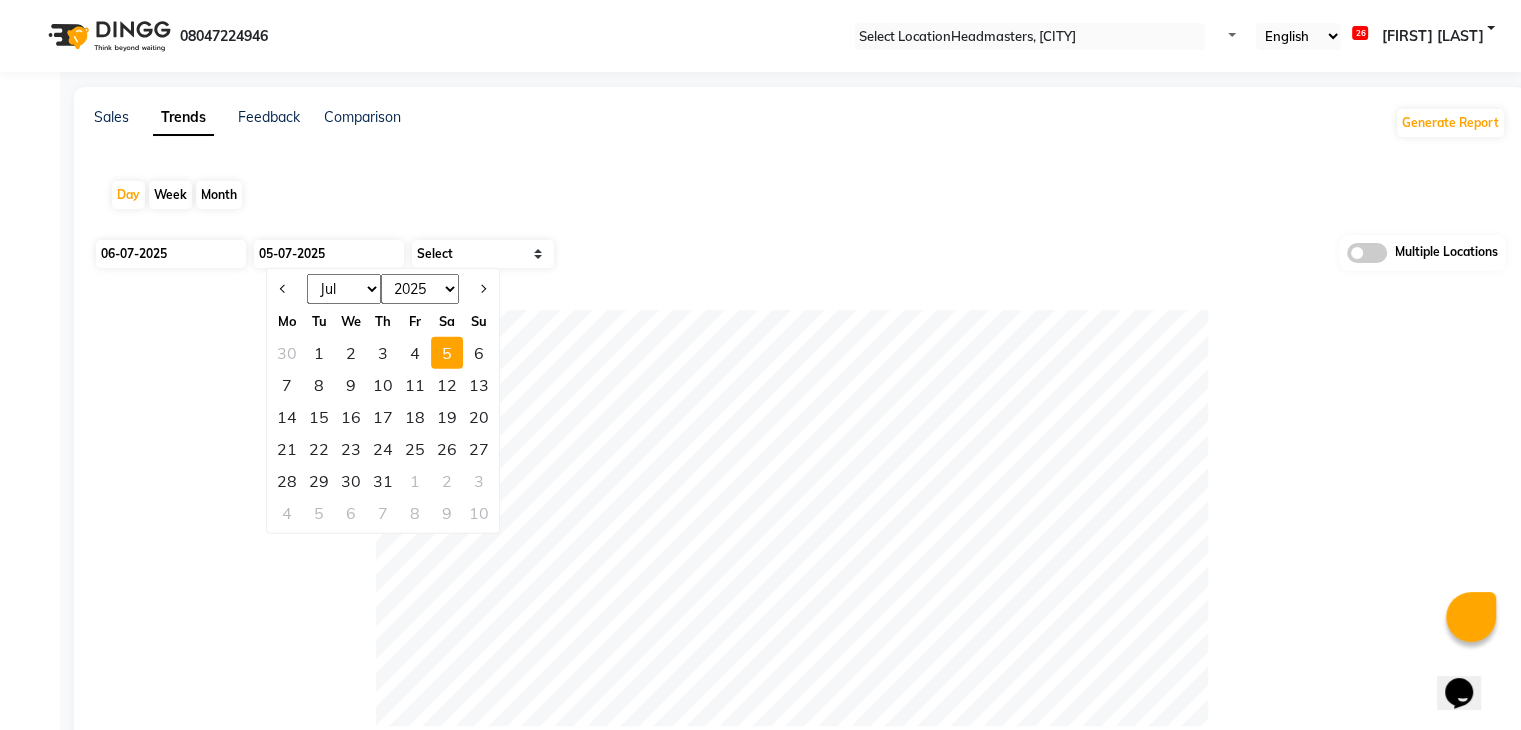 click on "6" at bounding box center (479, 353) 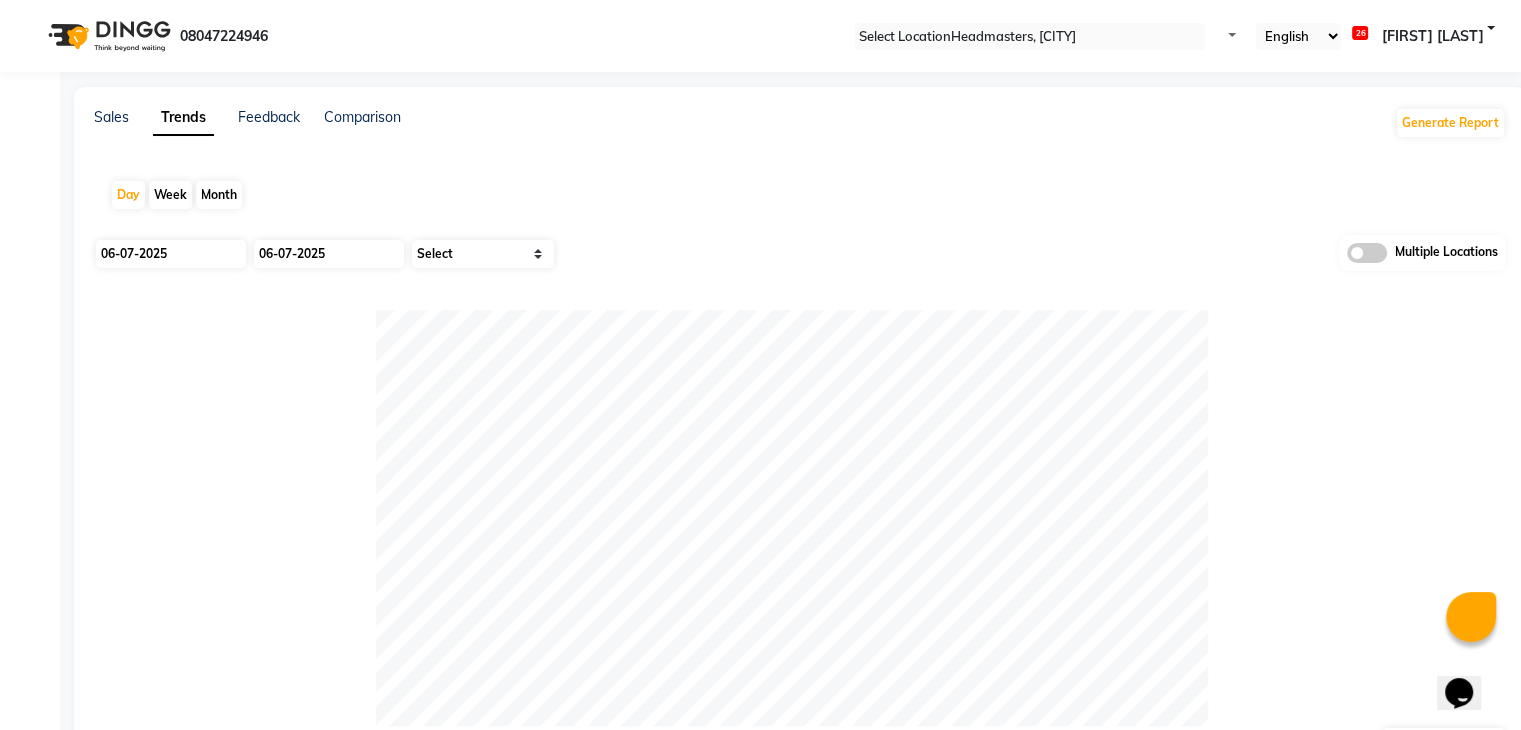 click at bounding box center [800, 518] 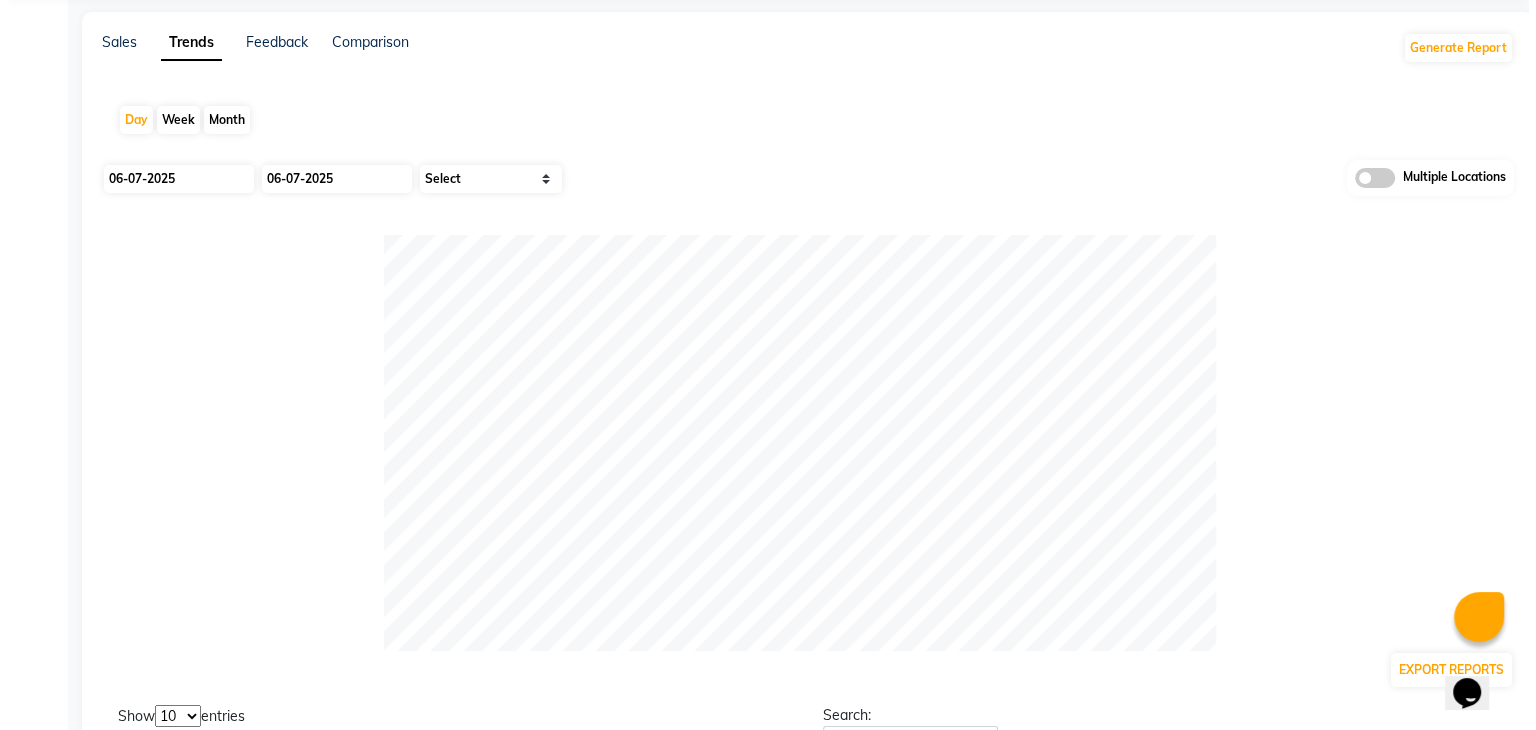 scroll, scrollTop: 0, scrollLeft: 0, axis: both 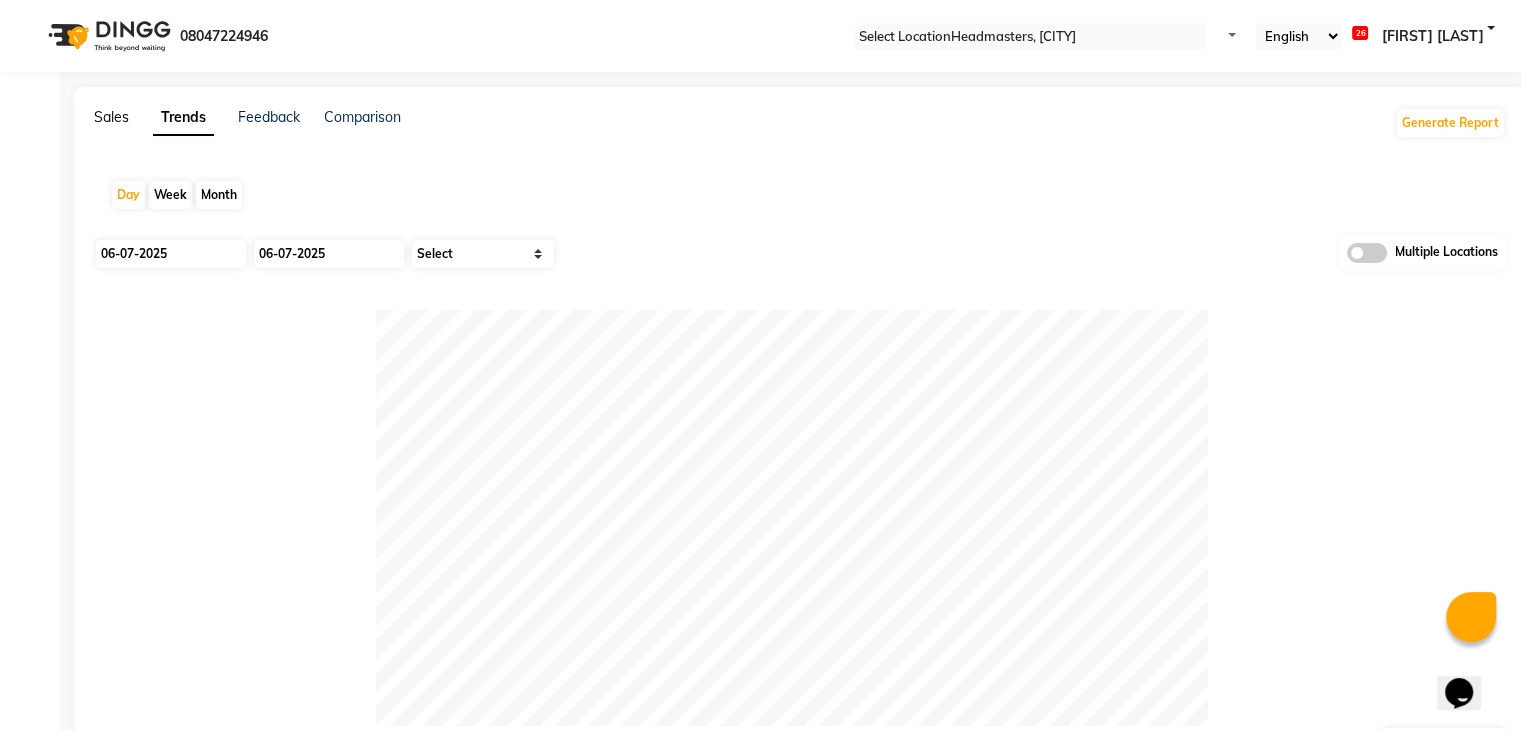 click on "Sales" at bounding box center [111, 117] 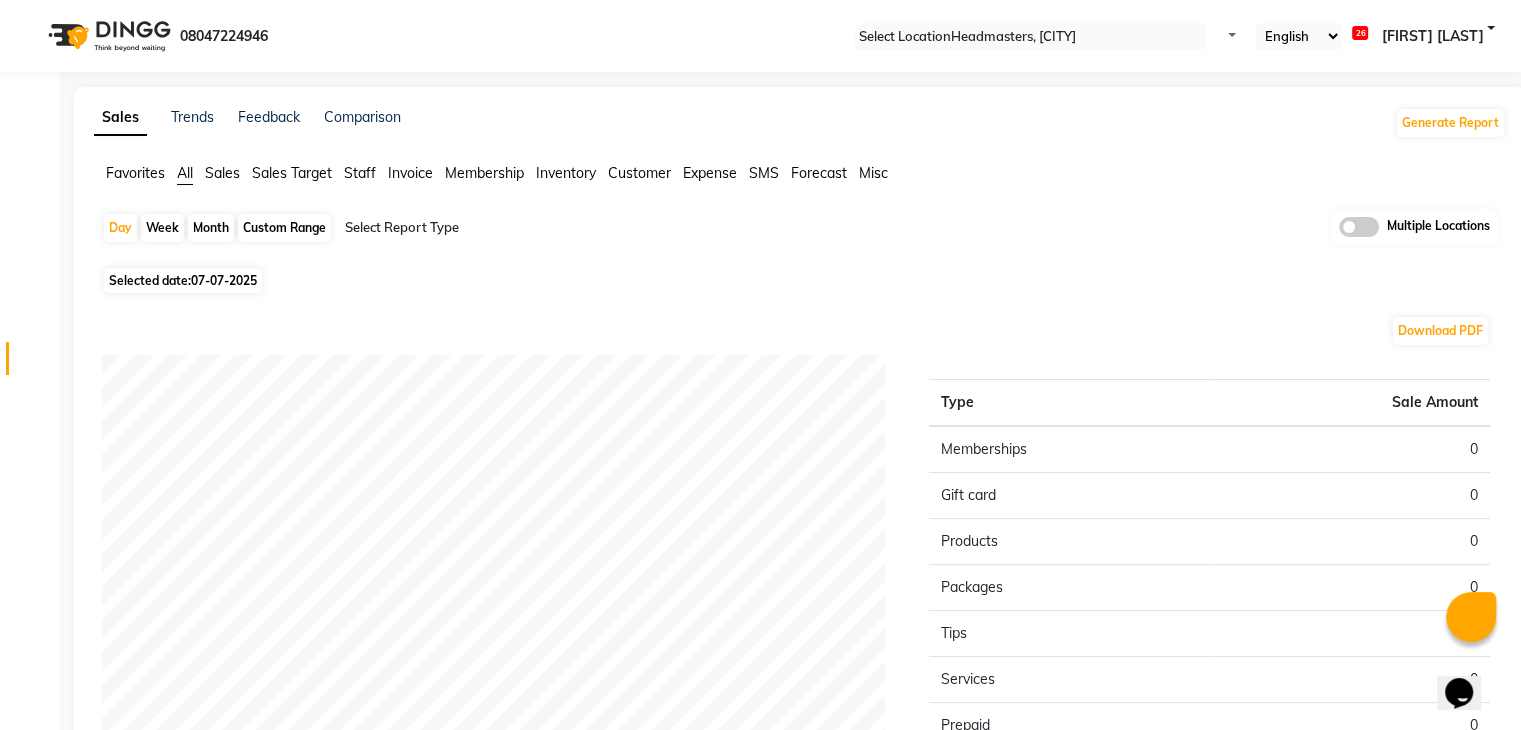 click on "Favorites" at bounding box center [135, 173] 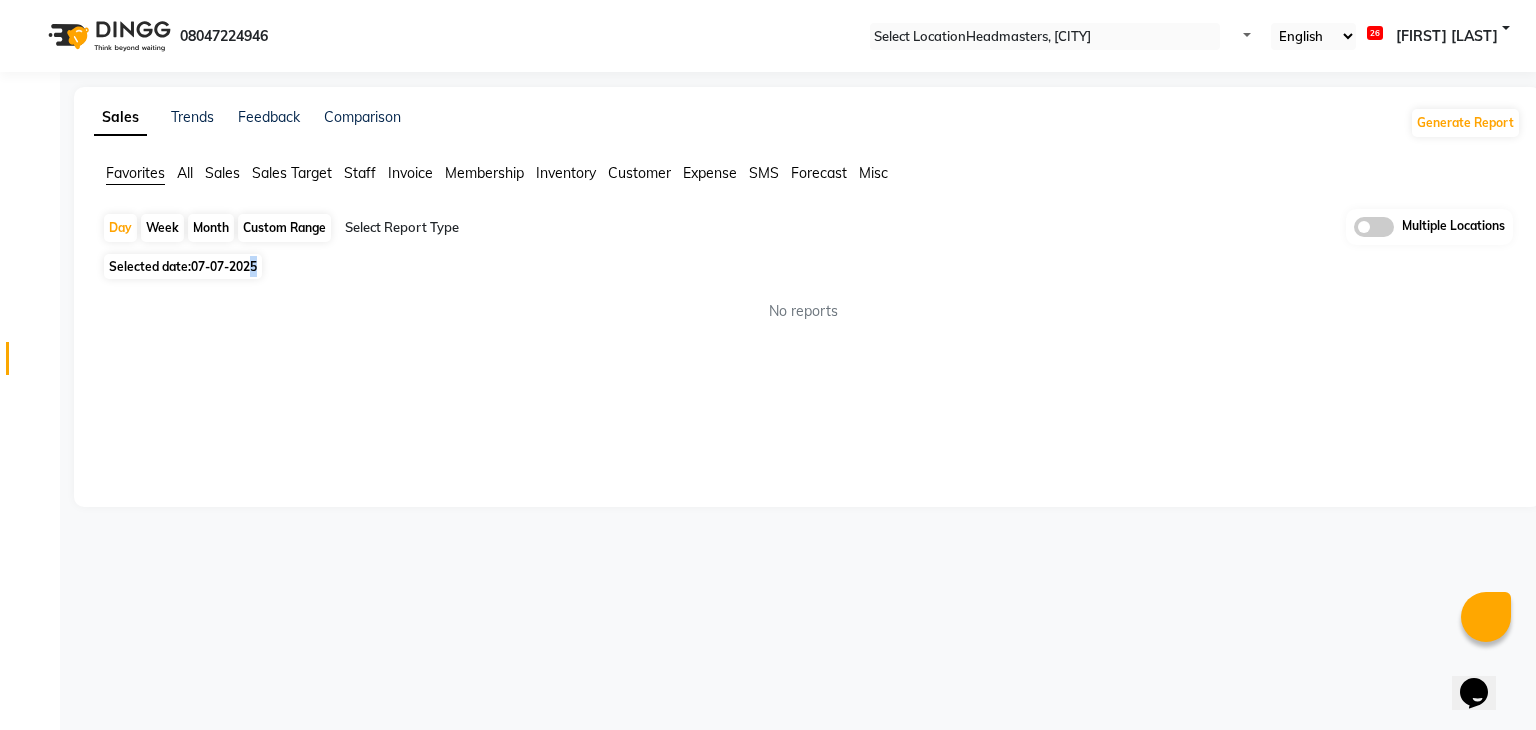 click on "07-07-2025" at bounding box center (224, 266) 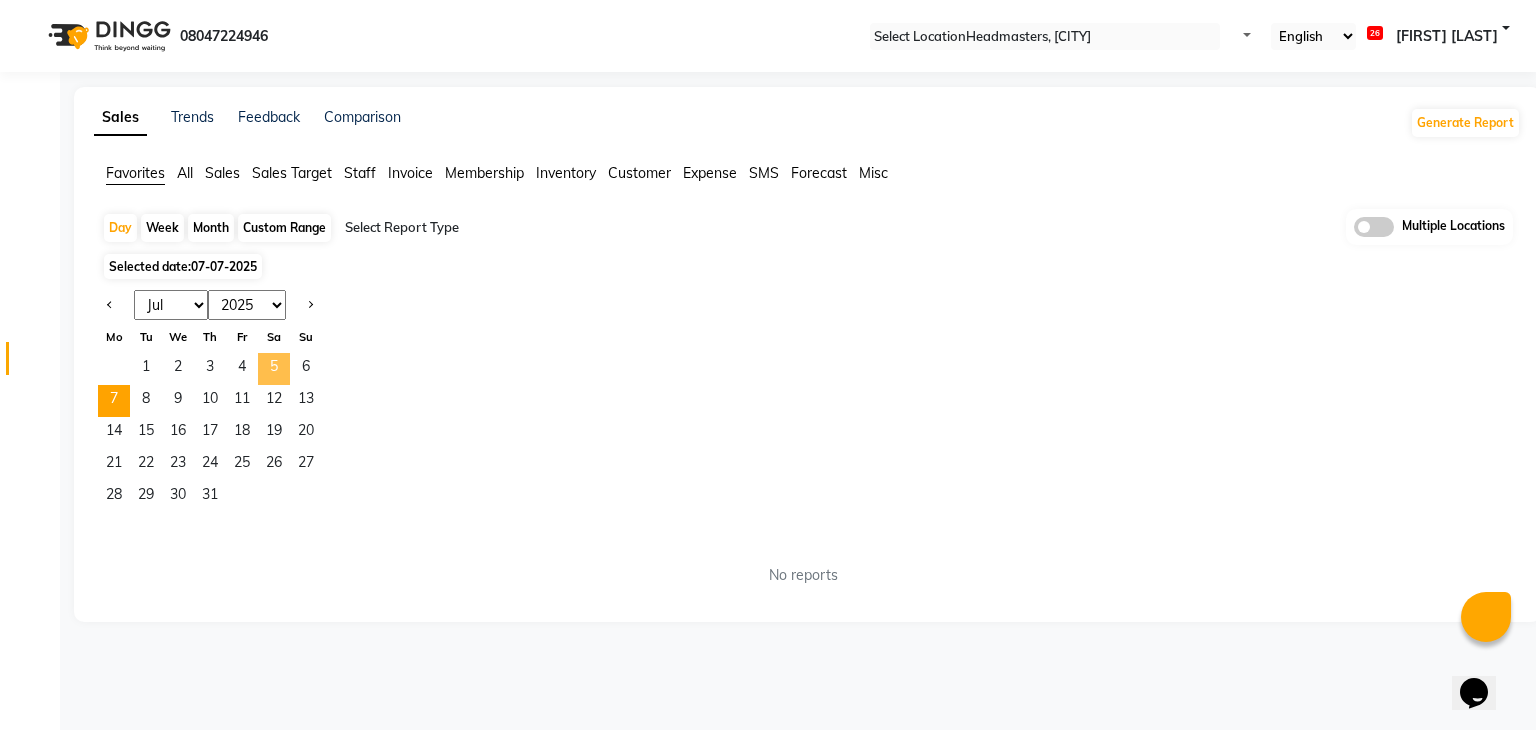 click on "5" at bounding box center [274, 369] 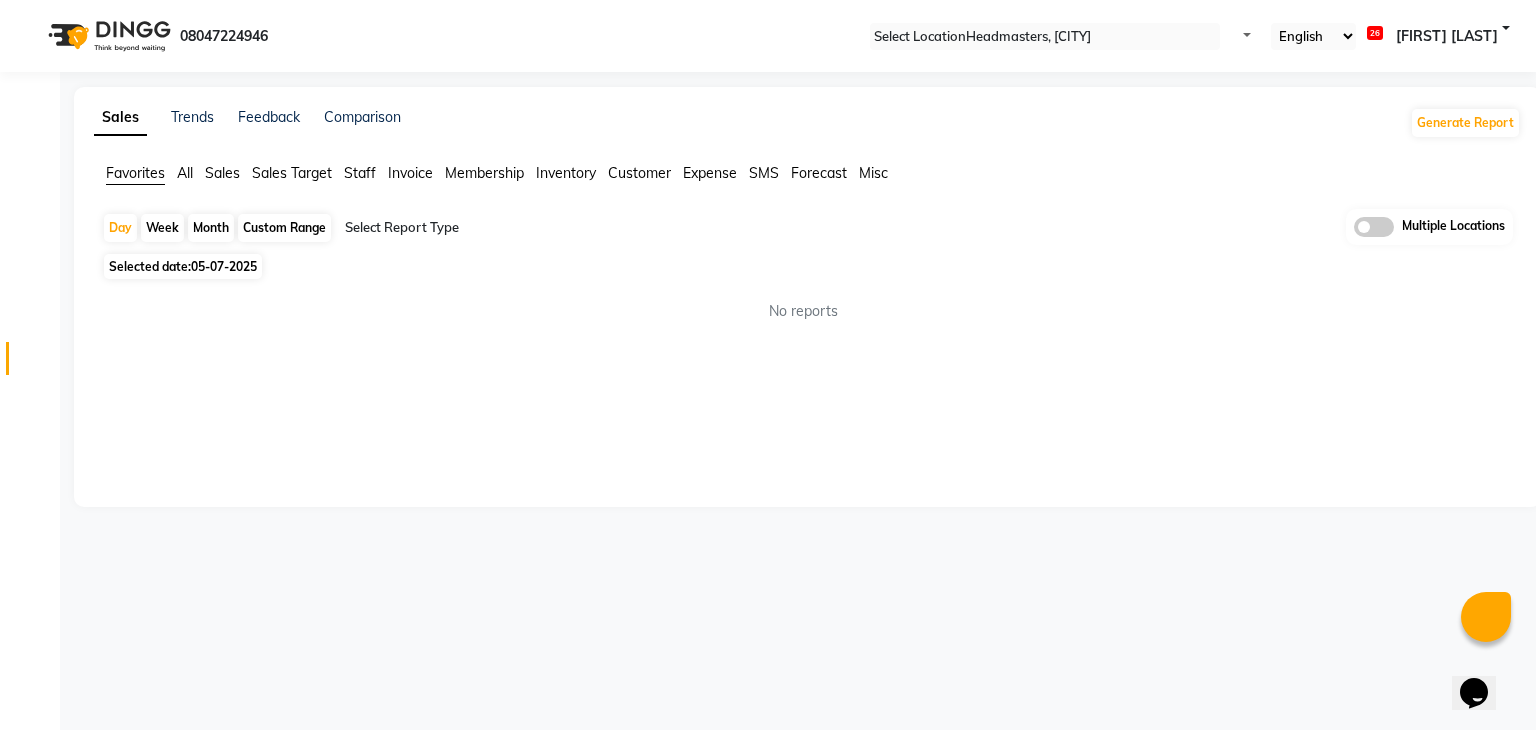 click on "Select Report Type" at bounding box center (516, 230) 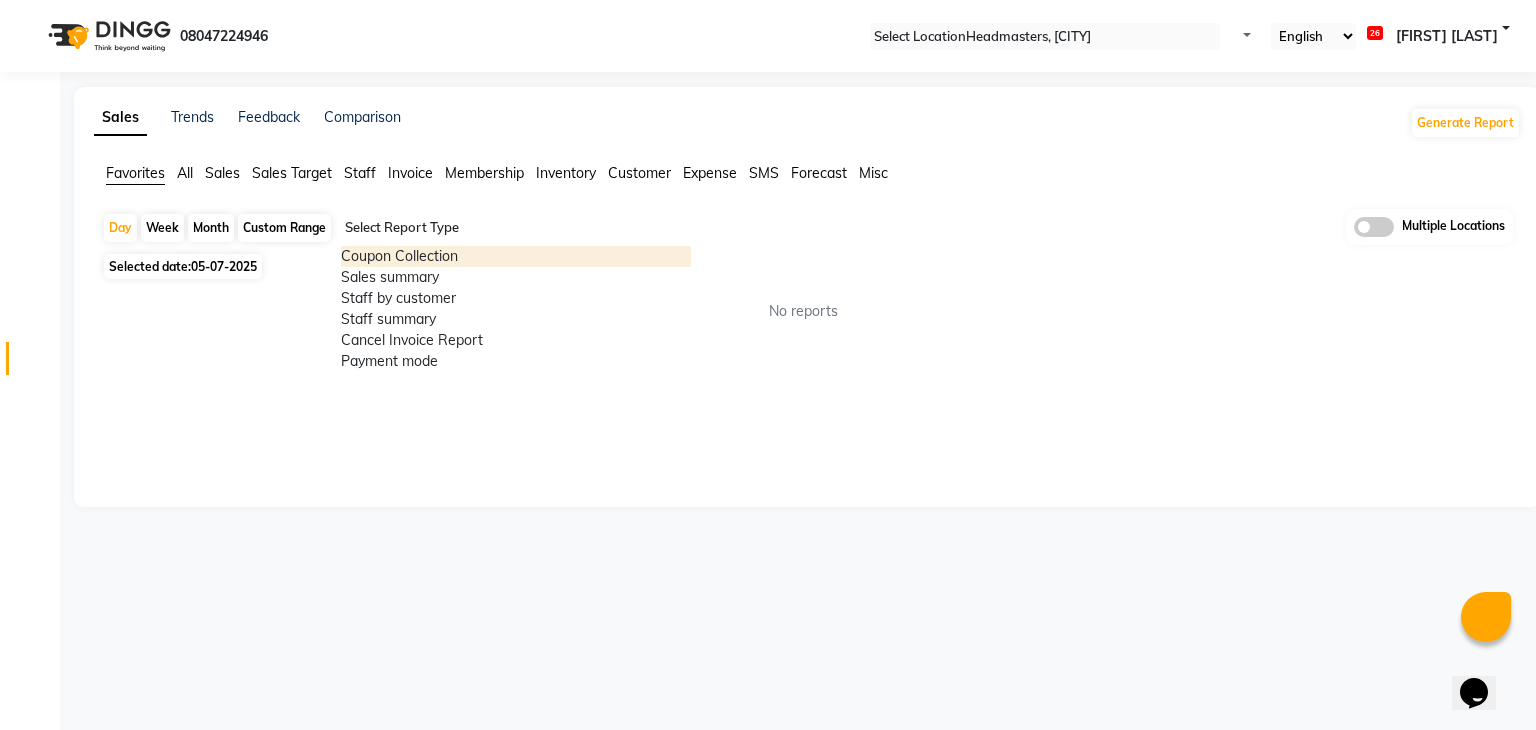 click on "Coupon Collection" at bounding box center (516, 256) 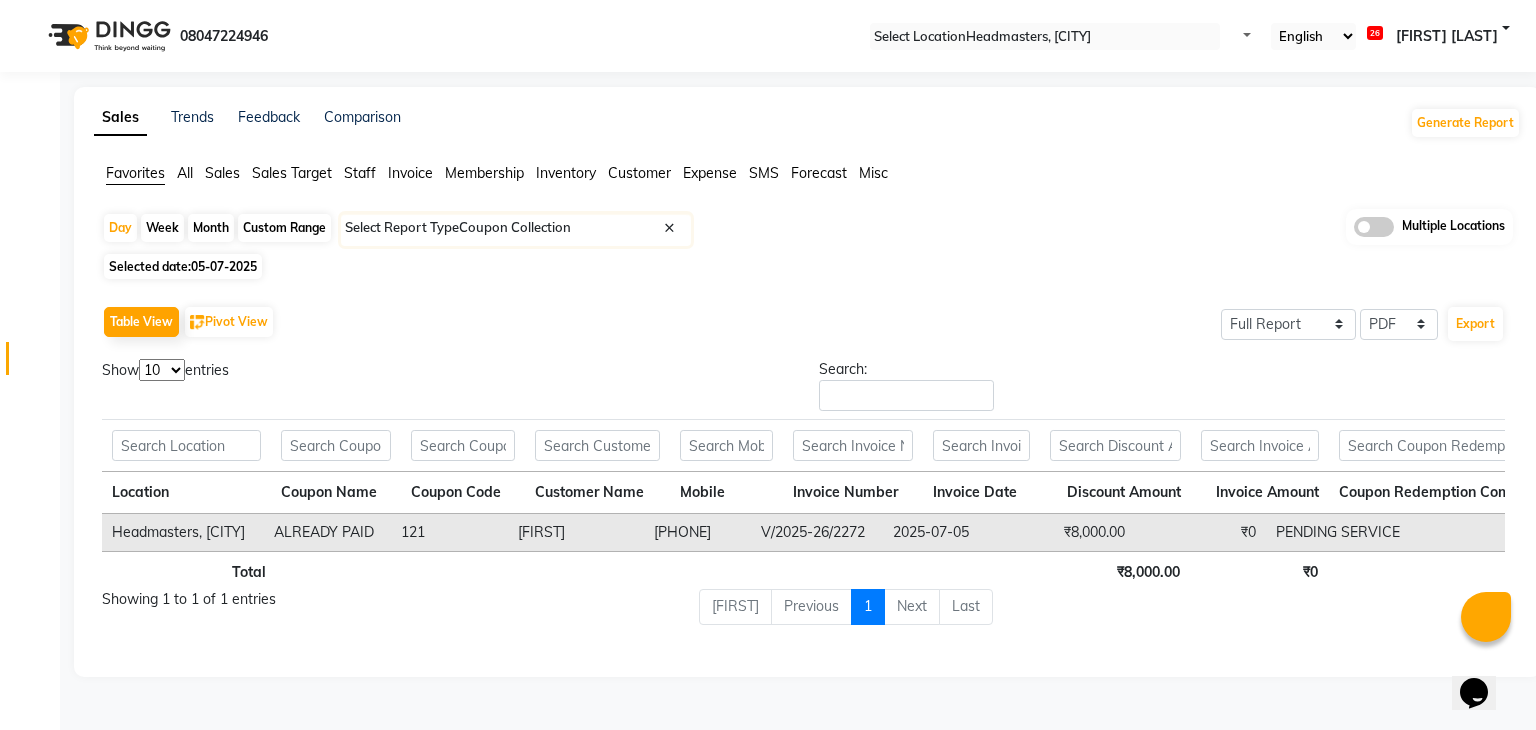 click on "Table View   Pivot View  Select Full Report Filtered Report Select CSV PDF  Export" at bounding box center (803, 322) 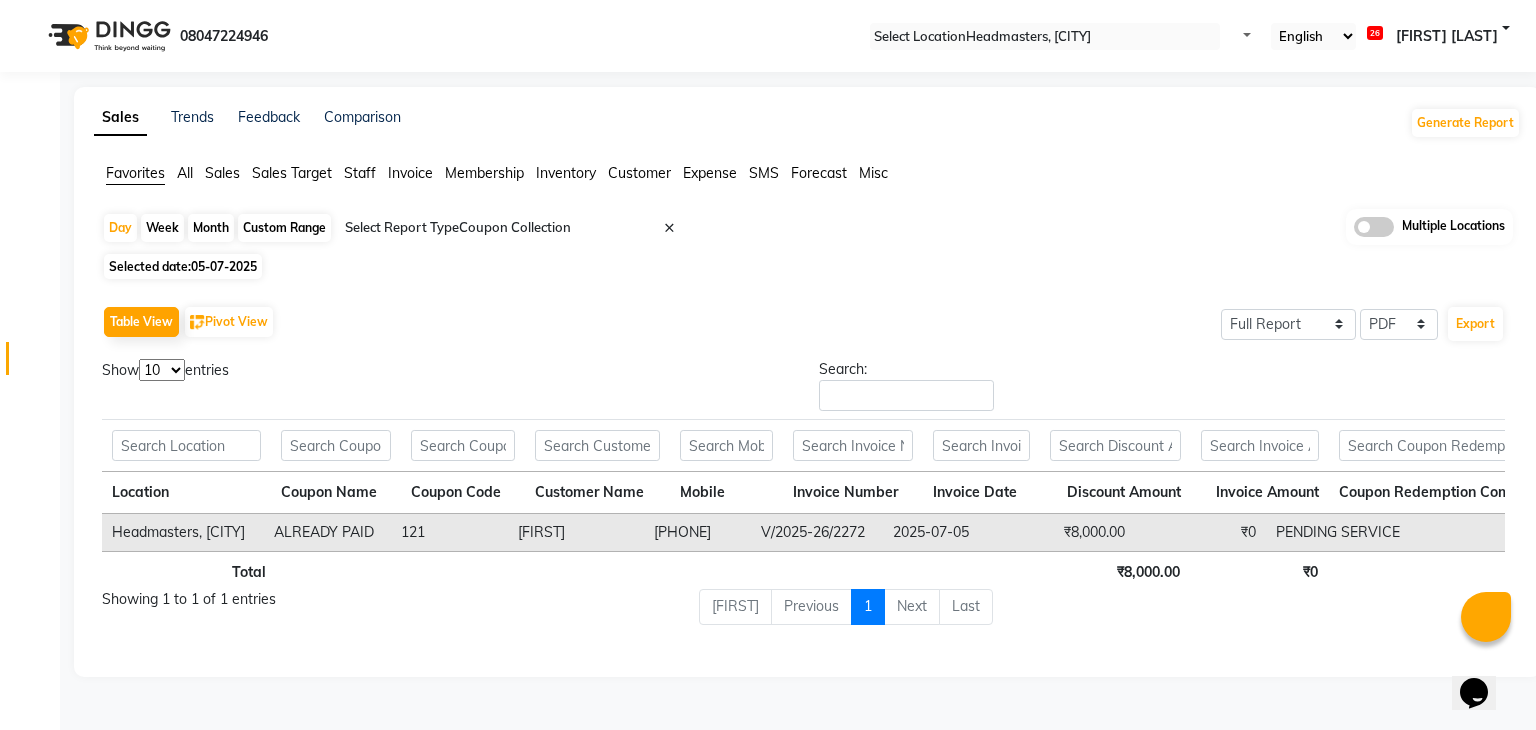 click on "05-07-2025" at bounding box center [224, 266] 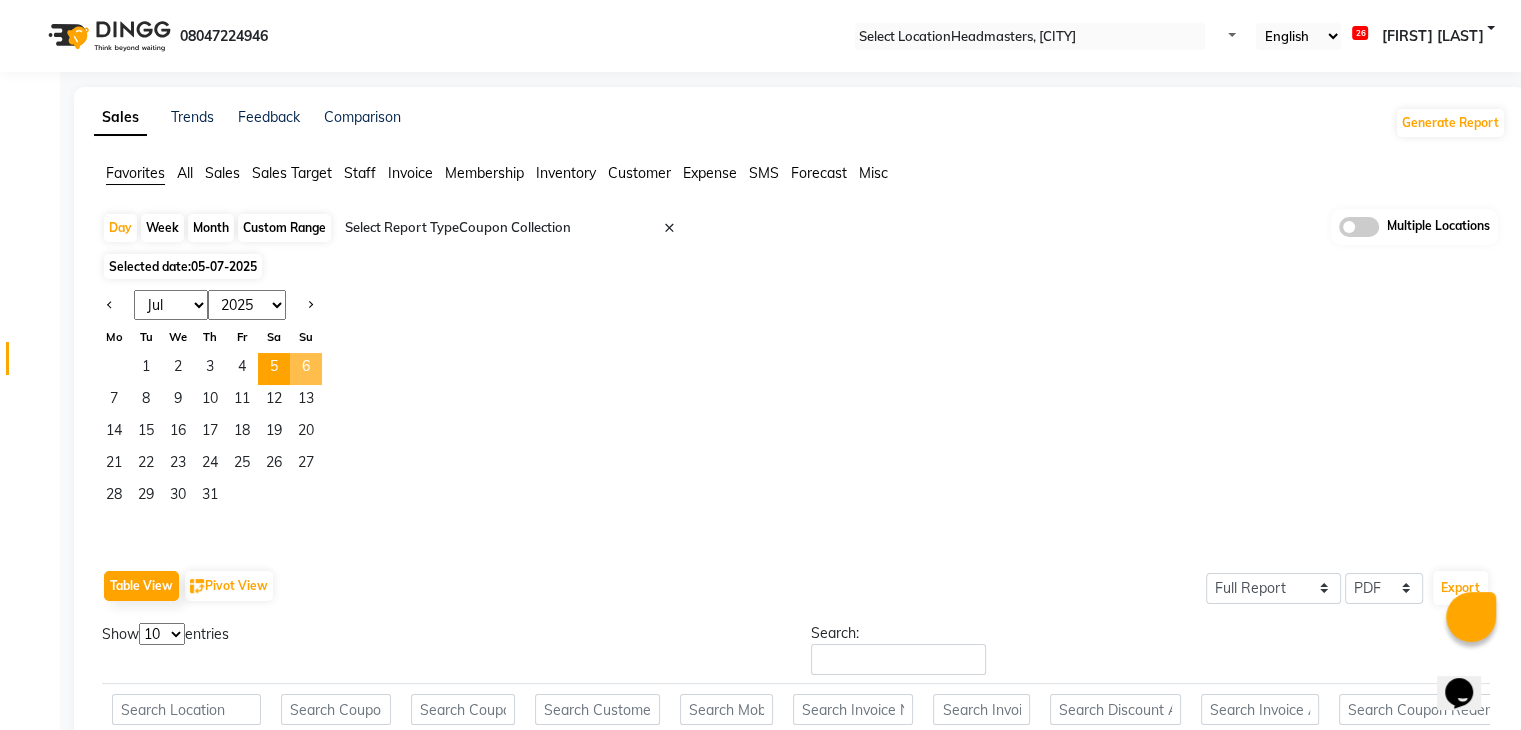 click on "6" at bounding box center [306, 369] 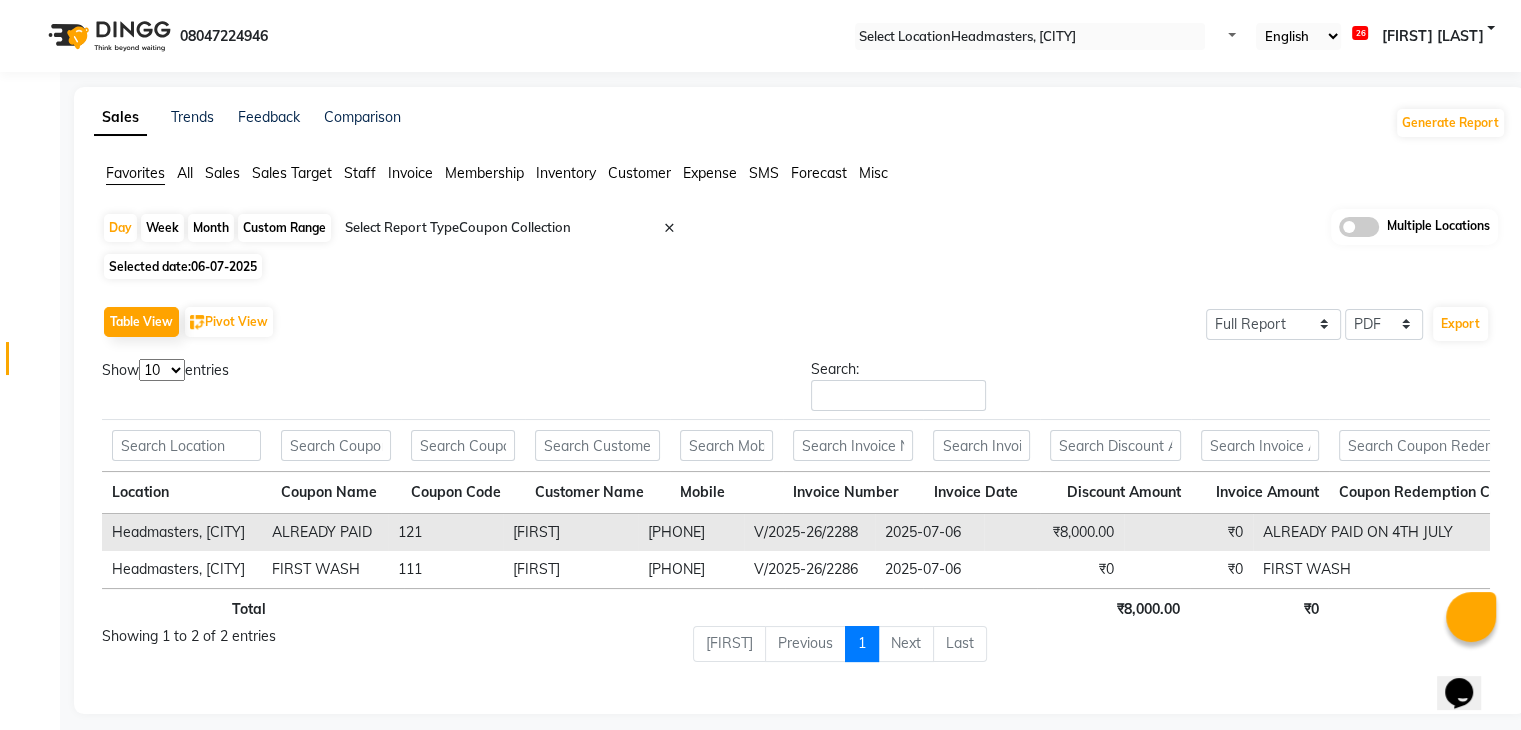 click on "Table View   Pivot View  Select Full Report Filtered Report Select CSV PDF  Export  Show  10 25 50 100  entries Search: Location Coupon Name Coupon Code Customer Name Mobile Invoice Number Invoice Date Discount Amount Invoice Amount Coupon Redemption Comment Location Coupon Name Coupon Code Customer Name Mobile Invoice Number Invoice Date Discount Amount Invoice Amount Coupon Redemption Comment Total ₹8,000.00 ₹0 Headmasters, [CITY] ALREADY PAID 121 Arti  918894524781 V/2025-26/2288 2025-07-06 ₹8,000.00 ₹0 ALREADY PAID ON 4TH JULY Headmasters, [CITY] FIRST WASH 111 Jaspreet  917814469691 V/2025-26/2286 2025-07-06 ₹0 ₹0 FIRST WASH Total ₹8,000.00 ₹0 Showing 1 to 2 of 2 entries First Previous 1 Next Last" at bounding box center [796, 489] 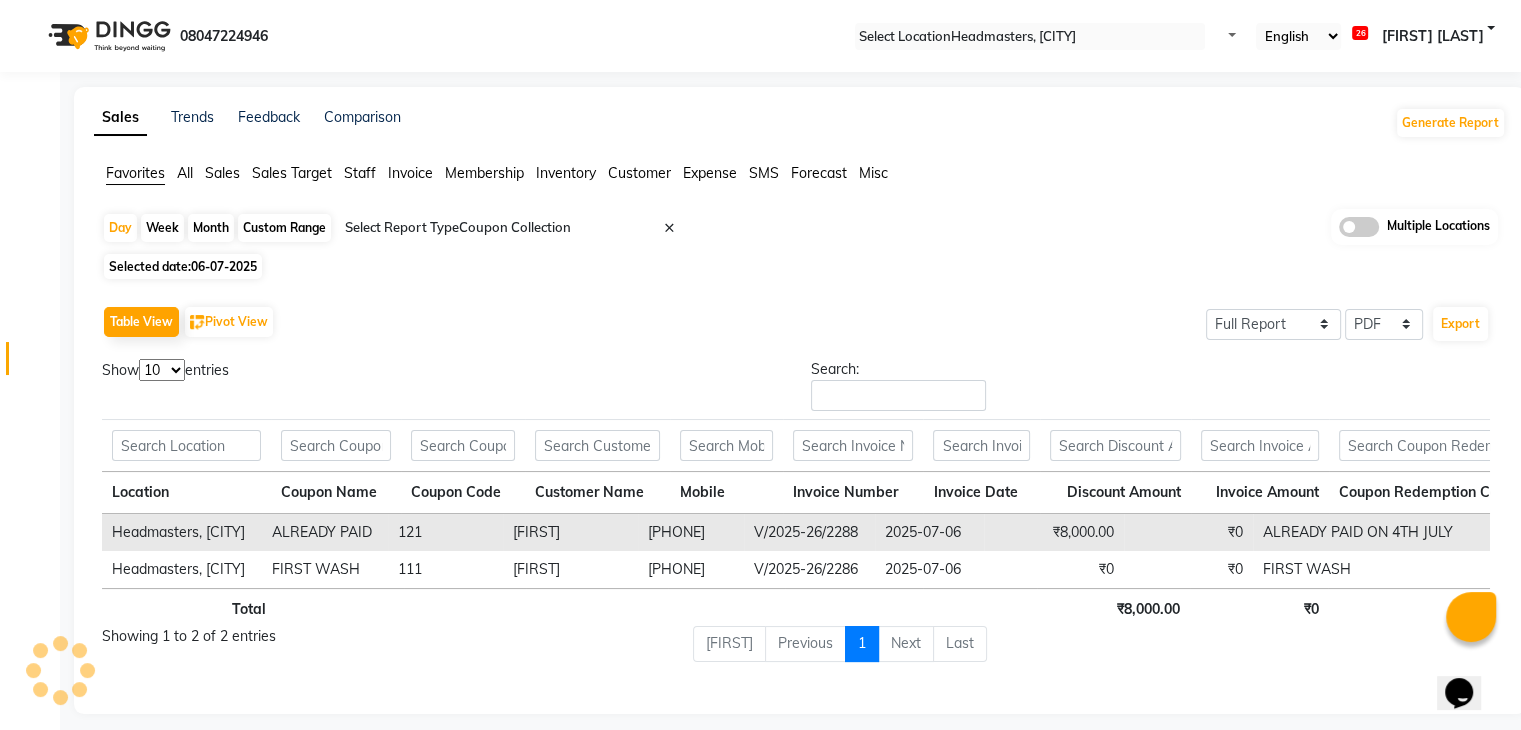 click on "06-07-2025" at bounding box center (224, 266) 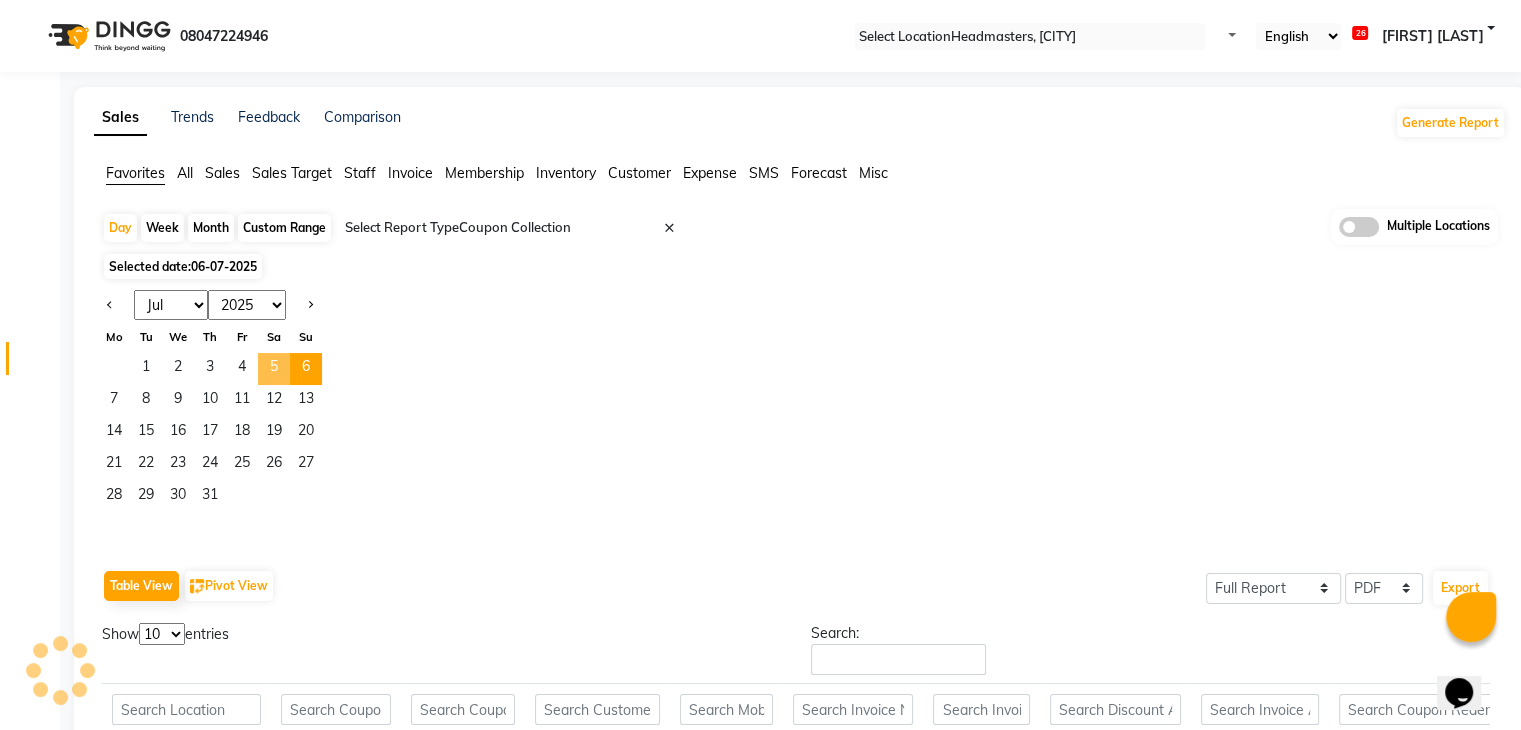 drag, startPoint x: 288, startPoint y: 377, endPoint x: 298, endPoint y: 378, distance: 10.049875 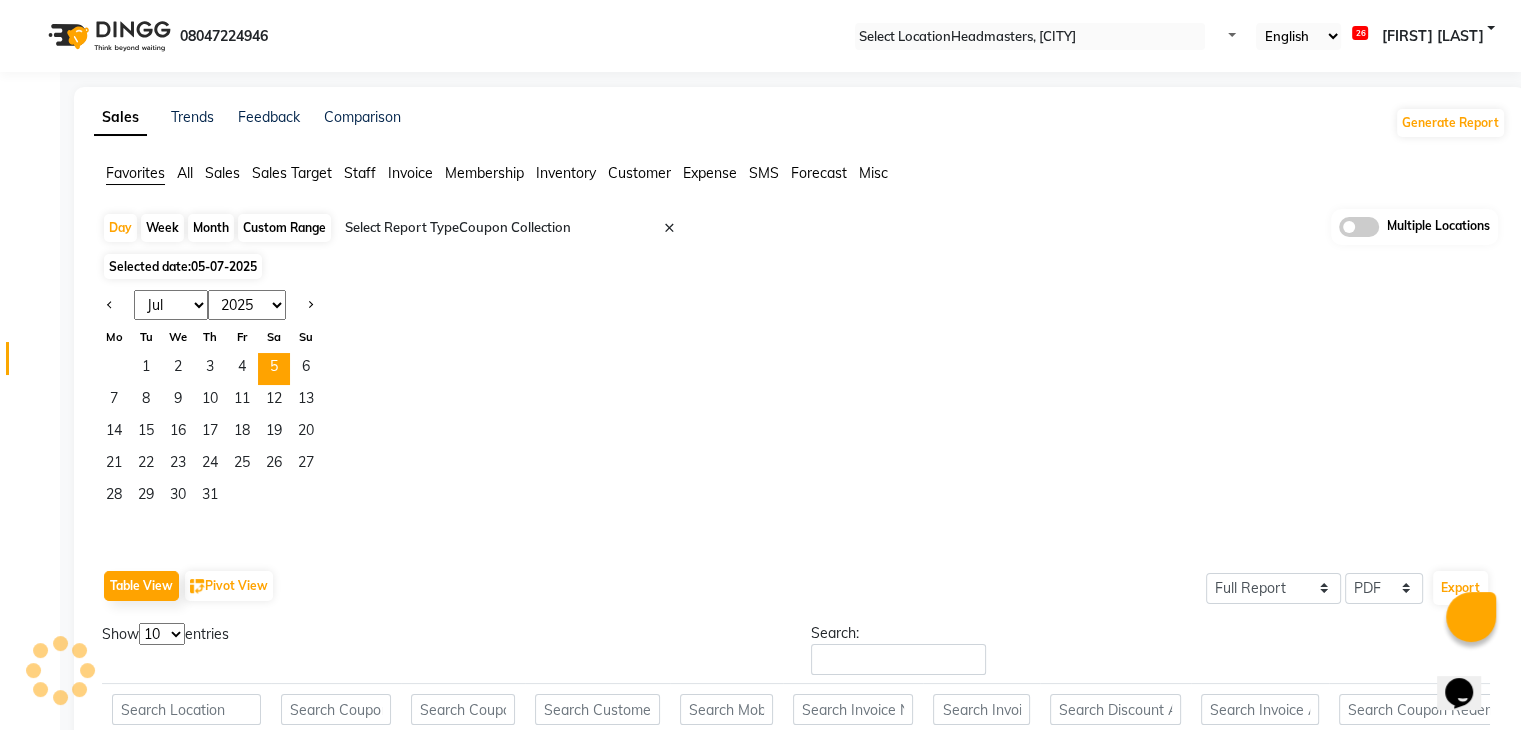 click on "Selected date:  31-07-2025" at bounding box center [800, 417] 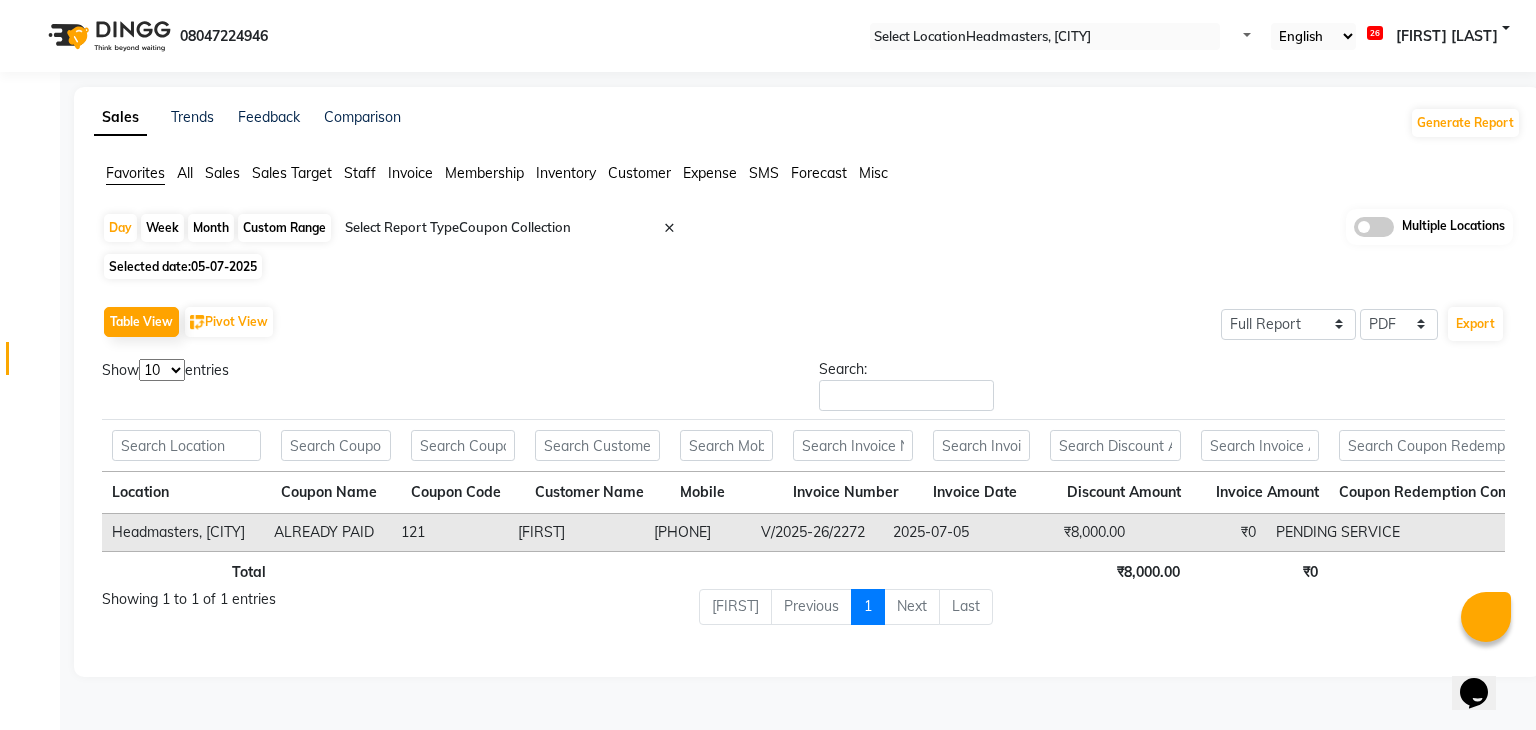 drag, startPoint x: 800, startPoint y: 513, endPoint x: 664, endPoint y: 515, distance: 136.01471 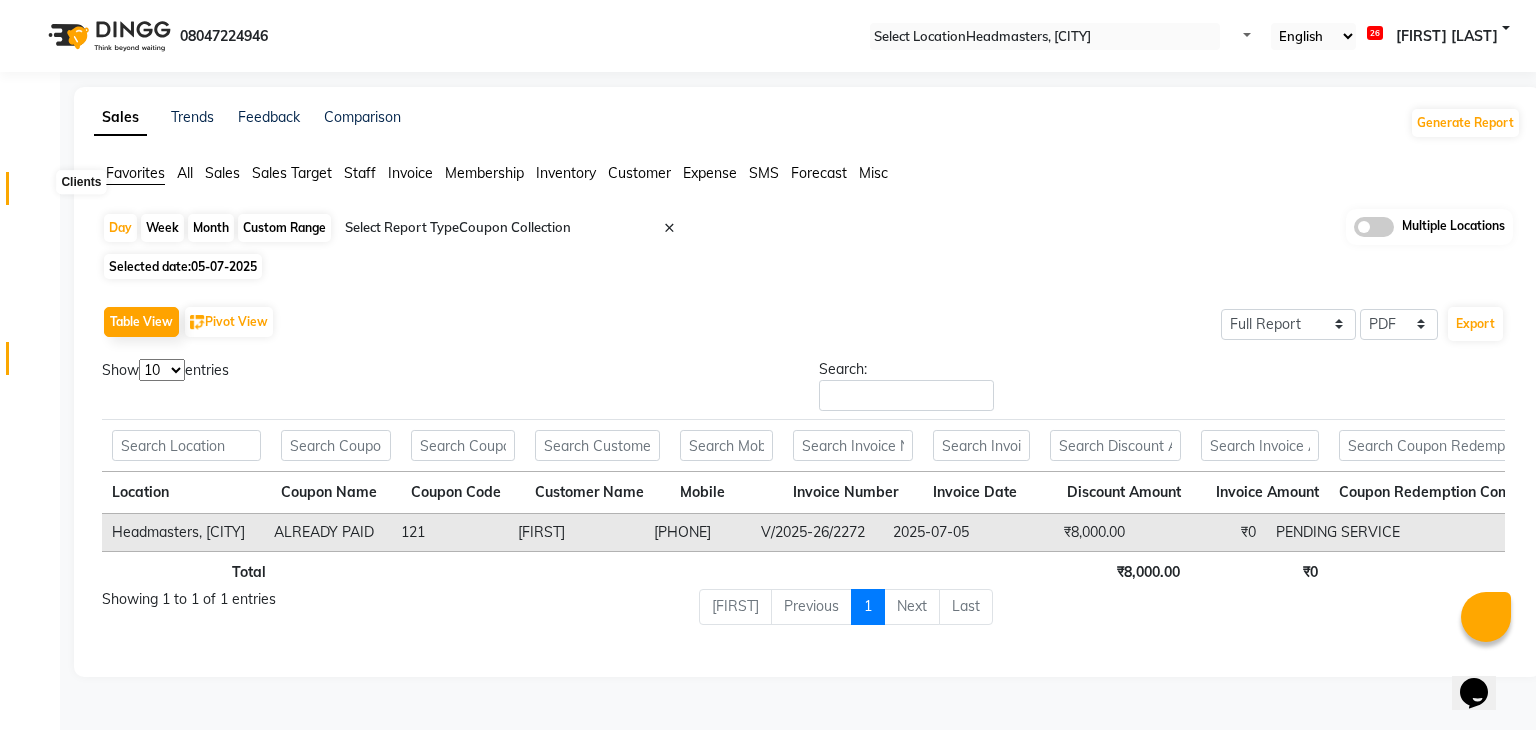 click at bounding box center (38, 193) 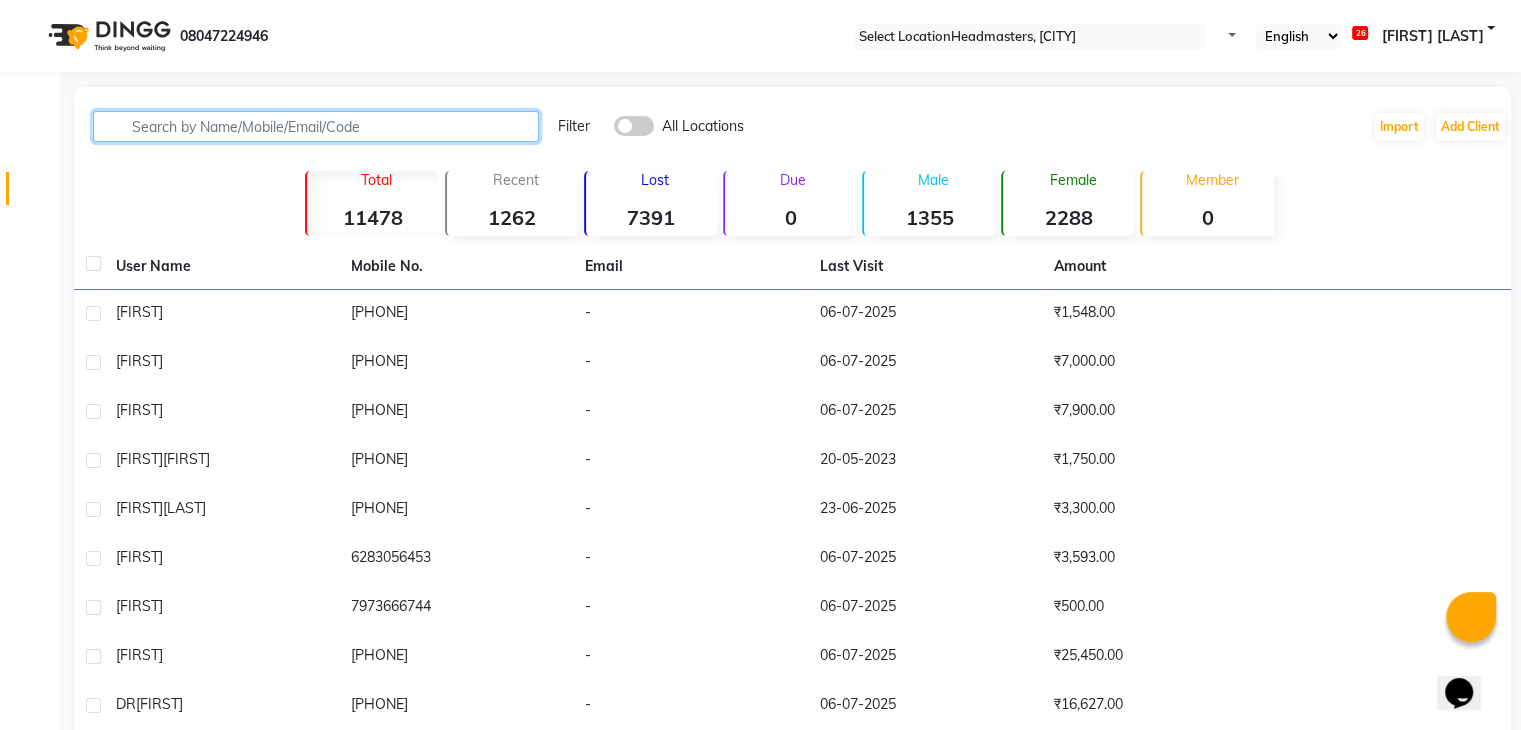 click at bounding box center (316, 126) 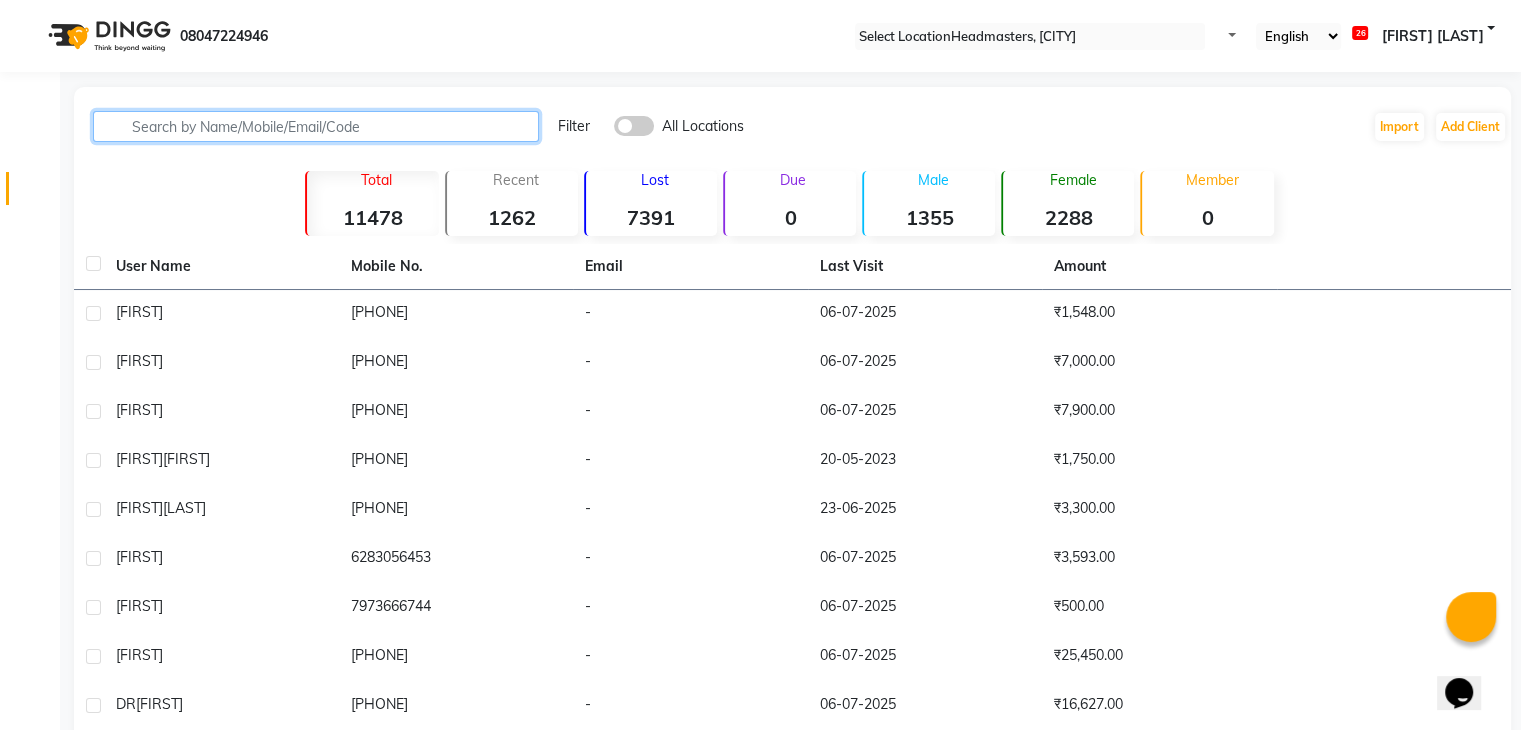 paste on "[PHONE]" 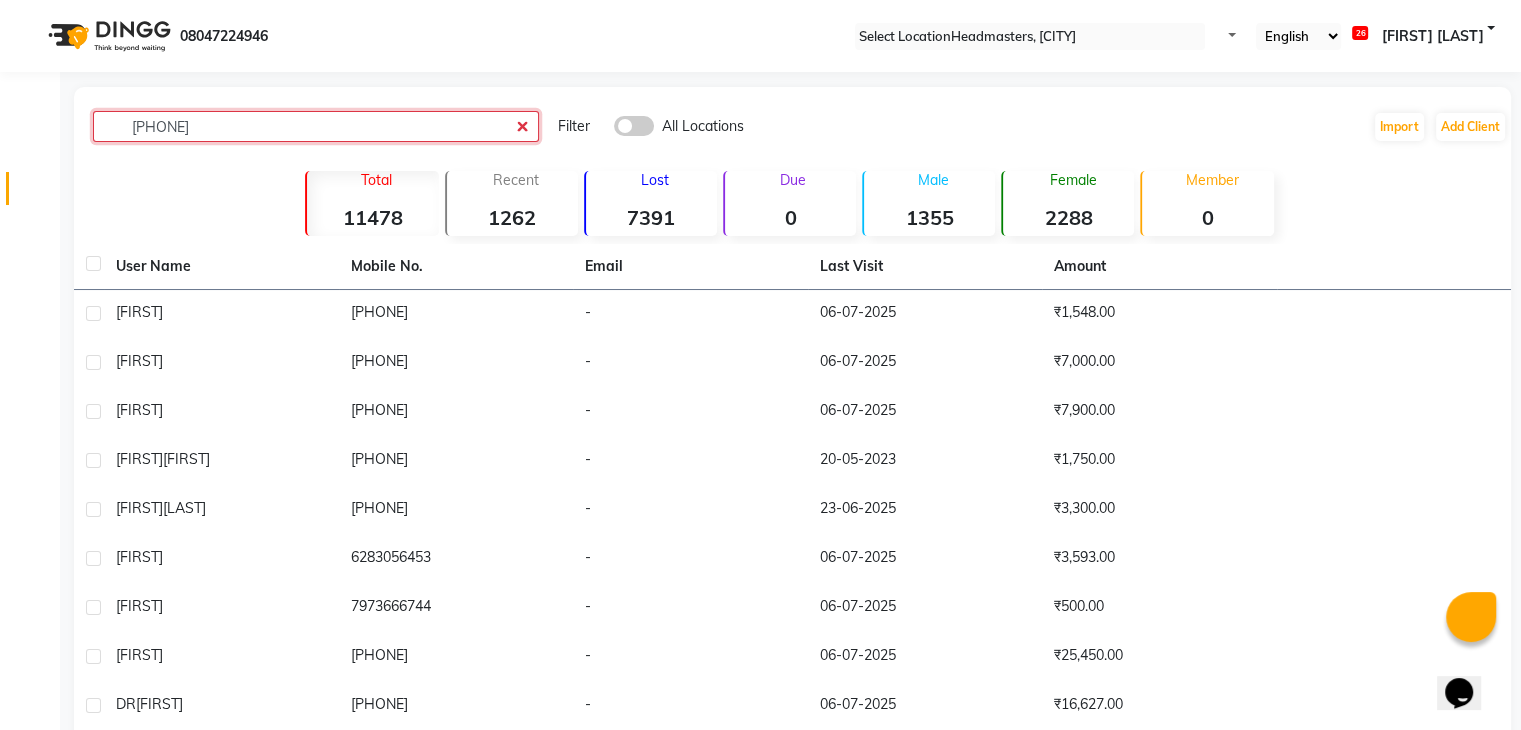 click on "[PHONE]" at bounding box center [316, 126] 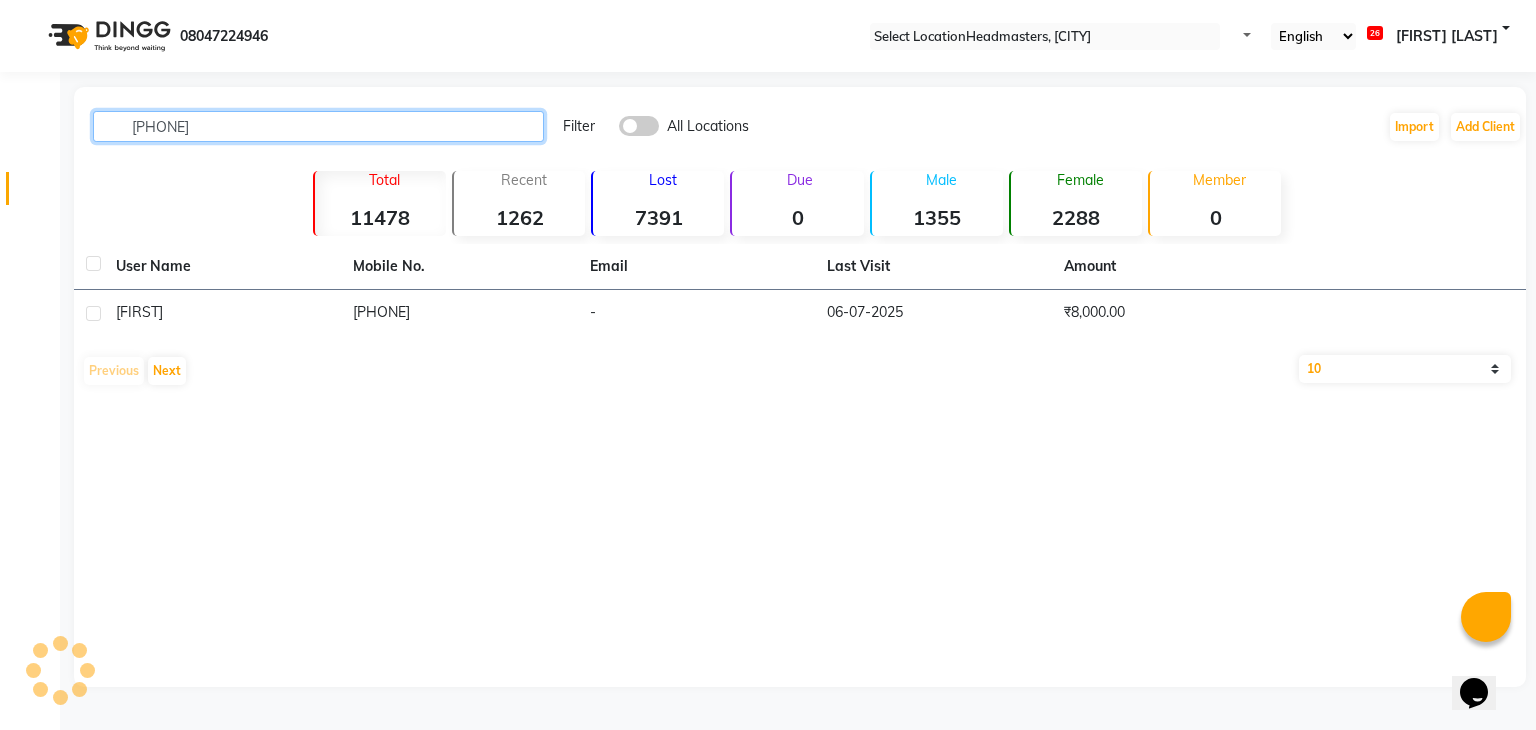 type on "[PHONE]" 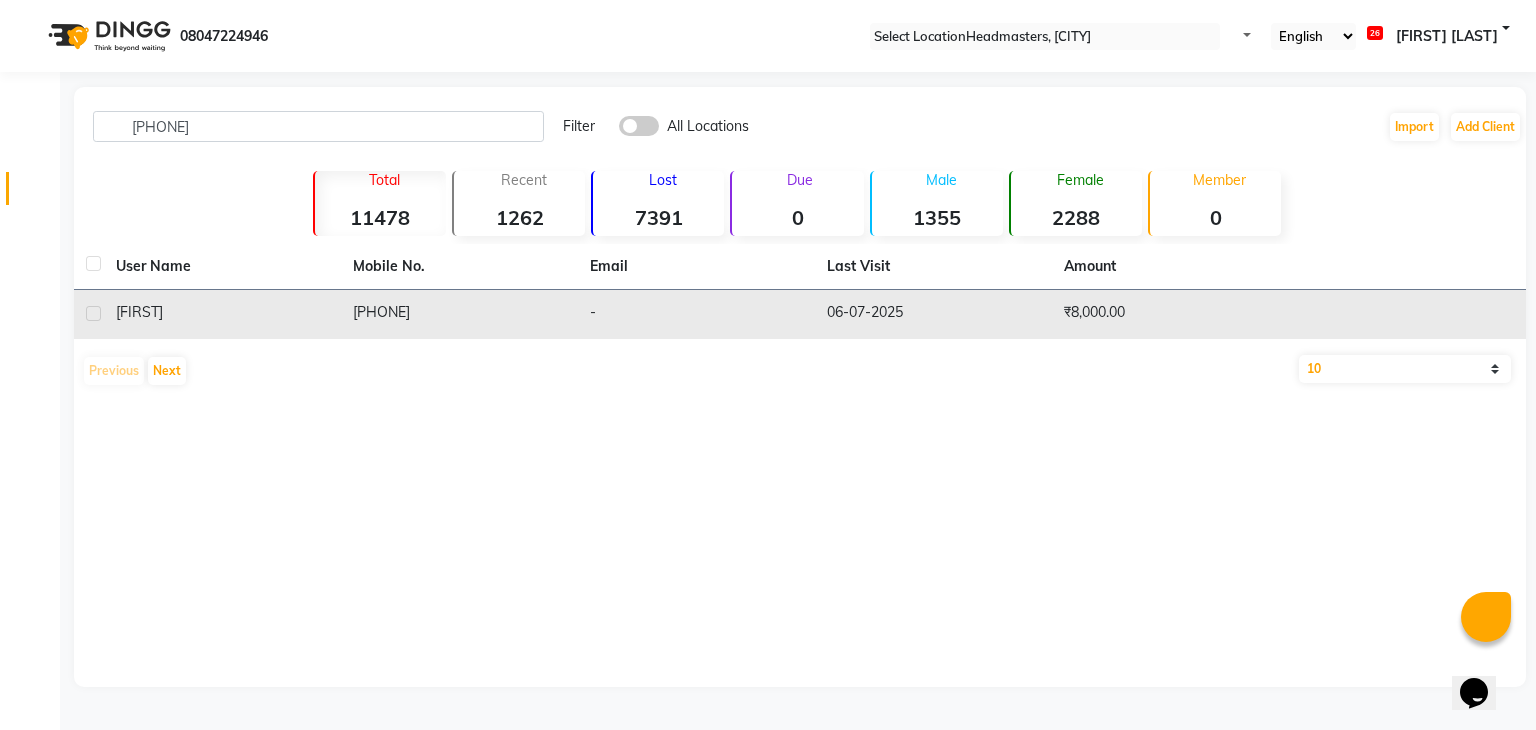 click on "[PHONE]" at bounding box center (459, 314) 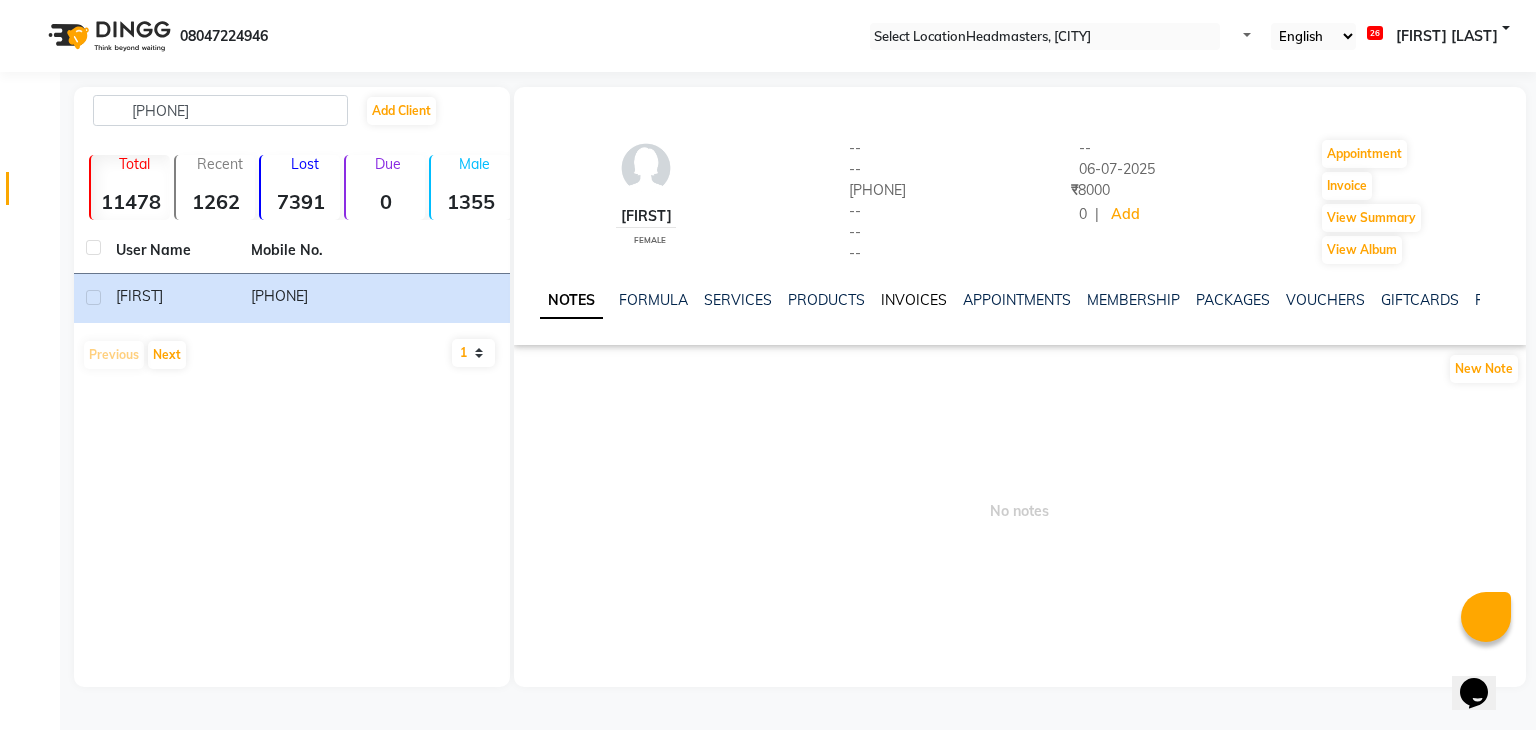 click on "INVOICES" at bounding box center (914, 300) 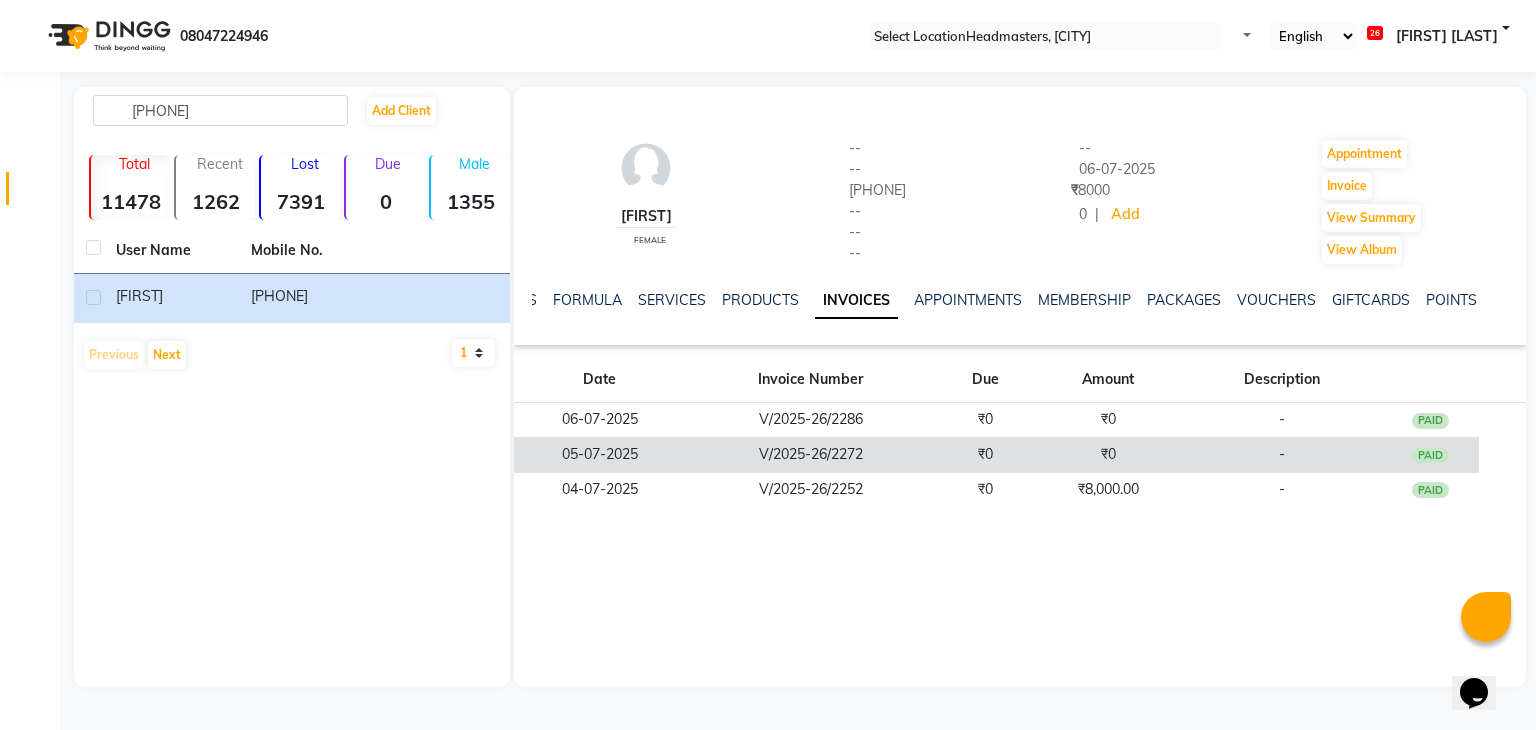 click on "V/2025-26/2272" at bounding box center (811, 420) 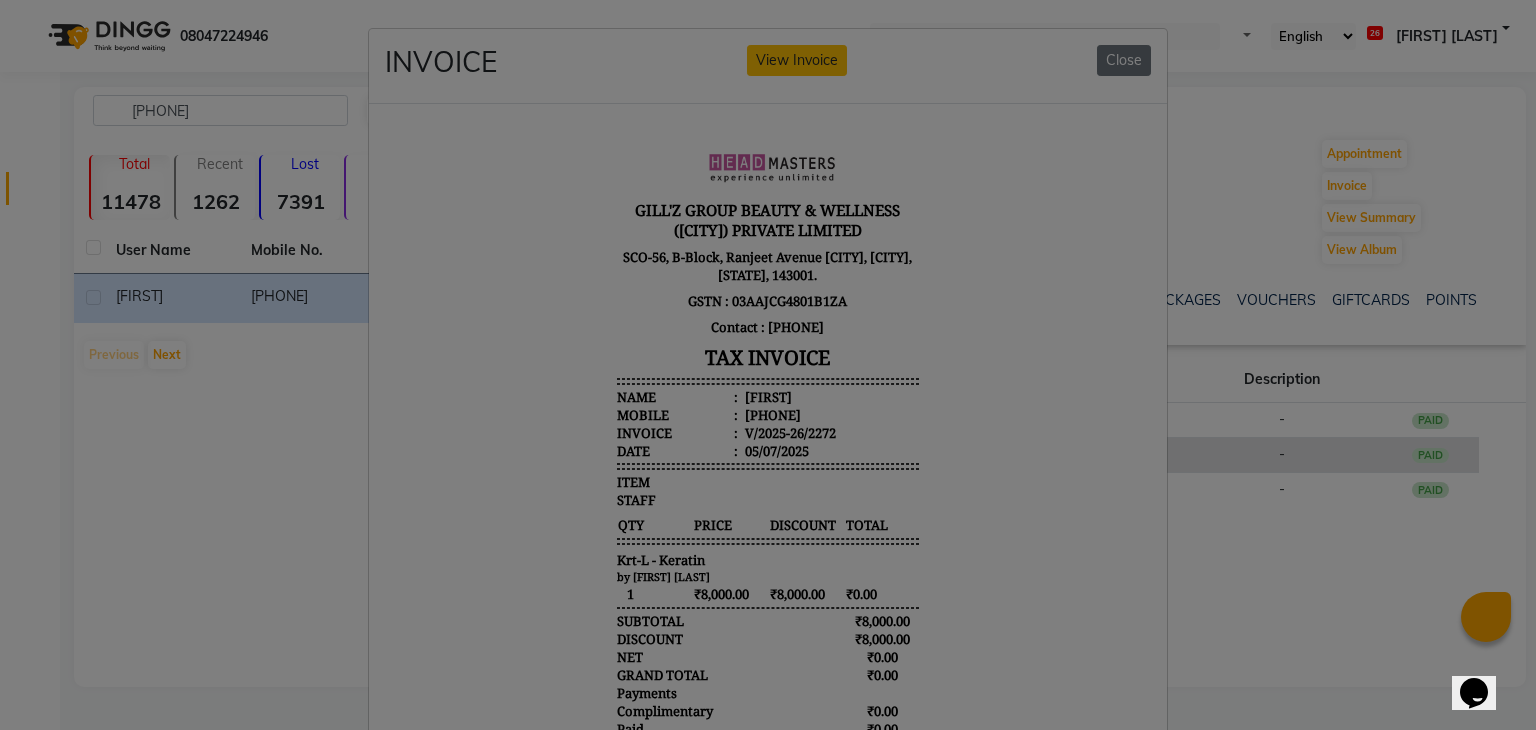 scroll, scrollTop: 0, scrollLeft: 0, axis: both 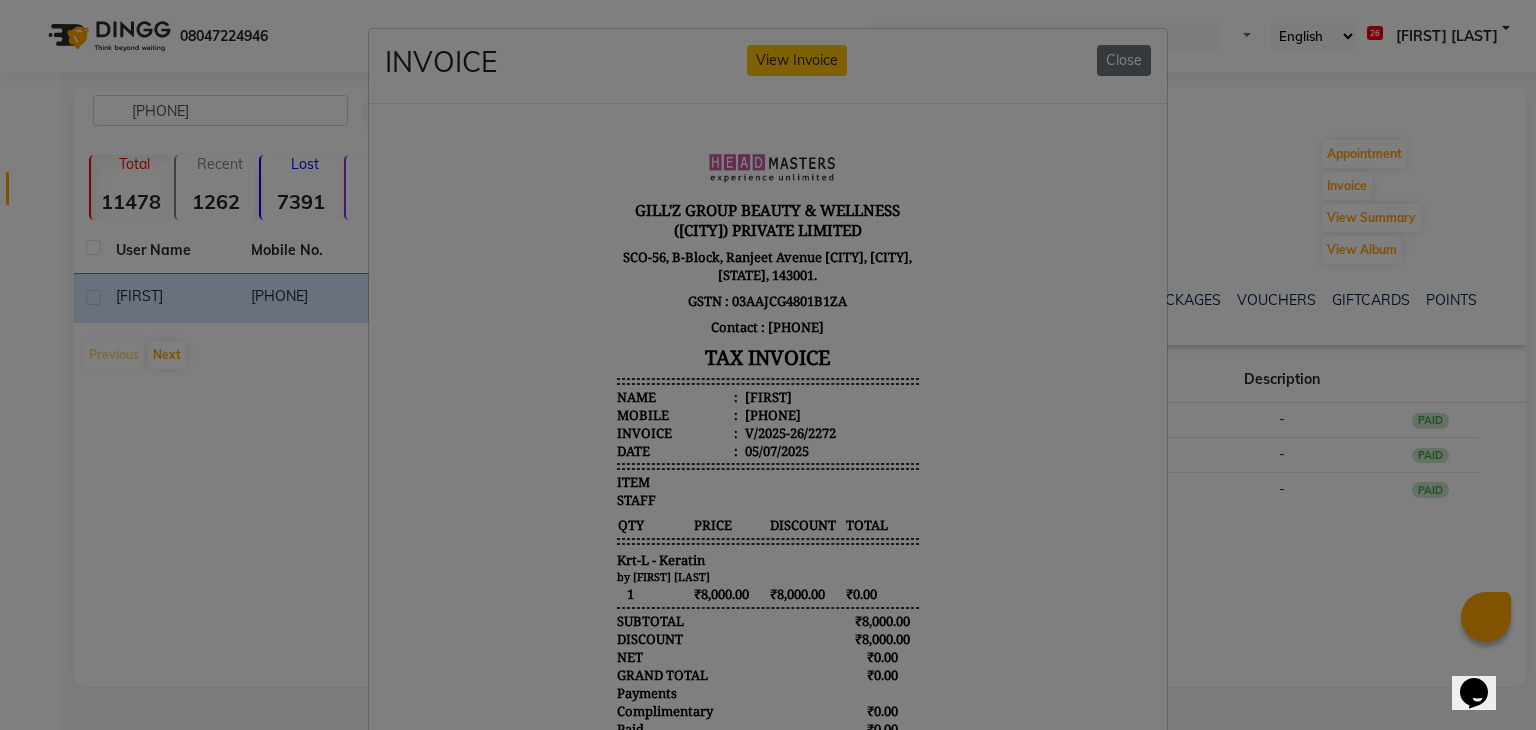 click on "INVOICE View Invoice Close" at bounding box center (768, 365) 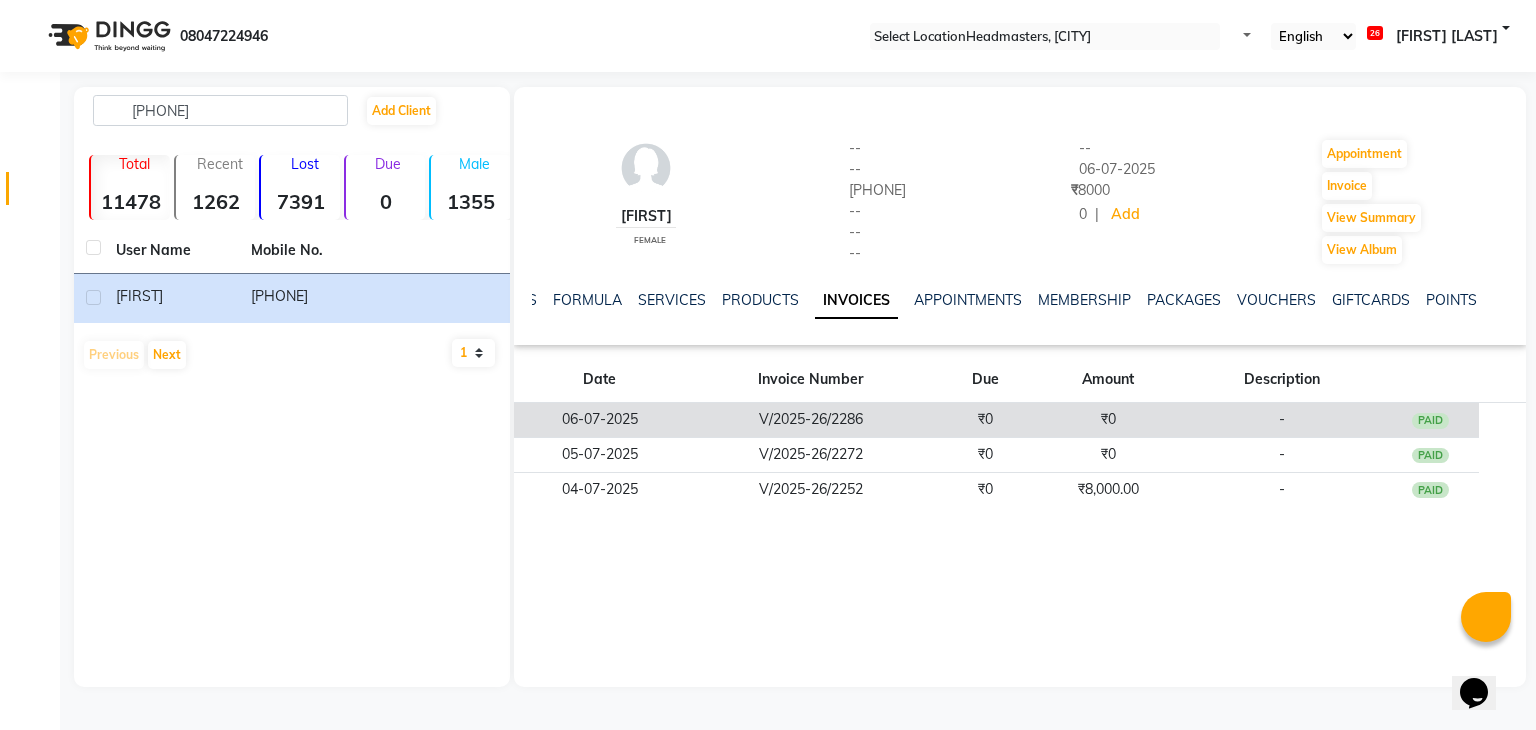 click on "₹0" at bounding box center (1108, 420) 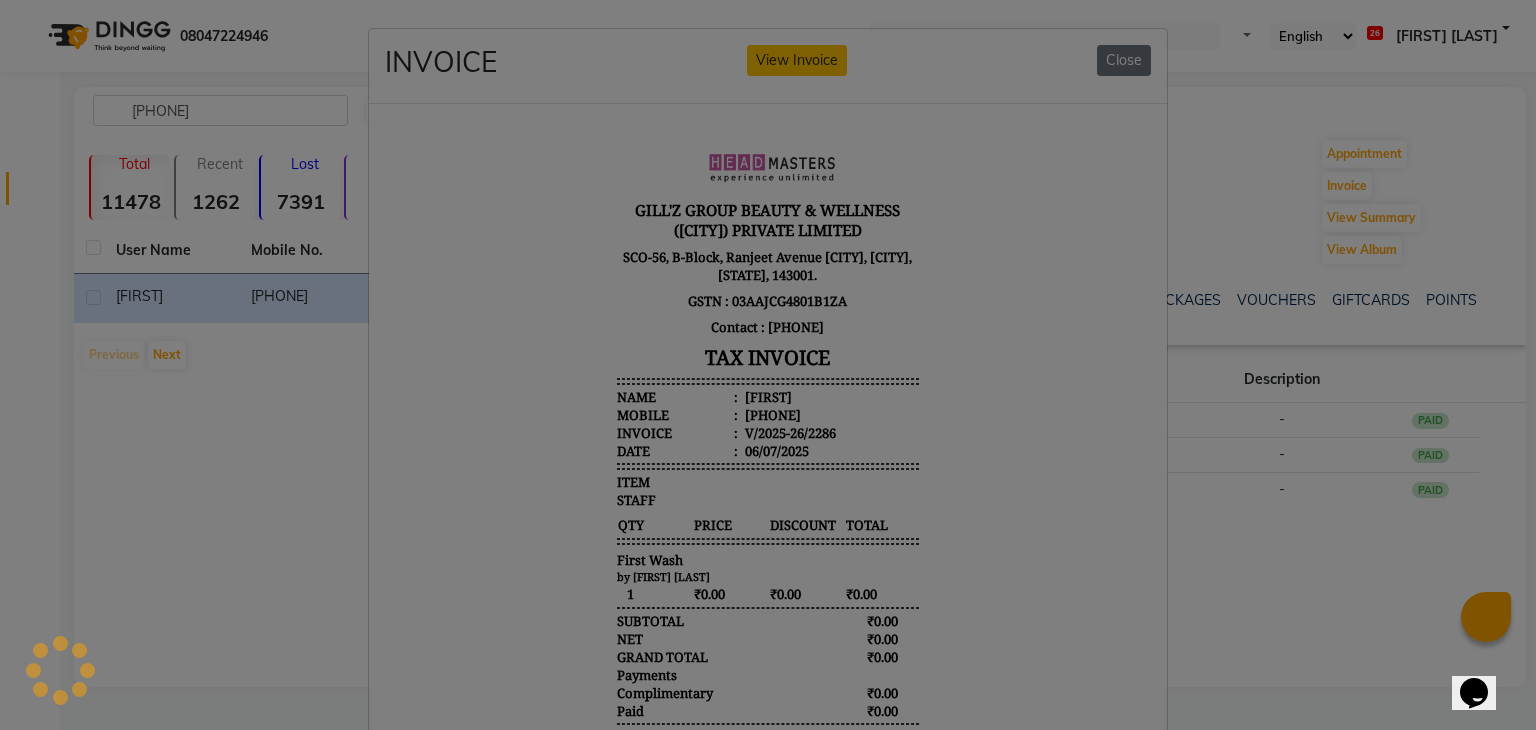 scroll, scrollTop: 0, scrollLeft: 0, axis: both 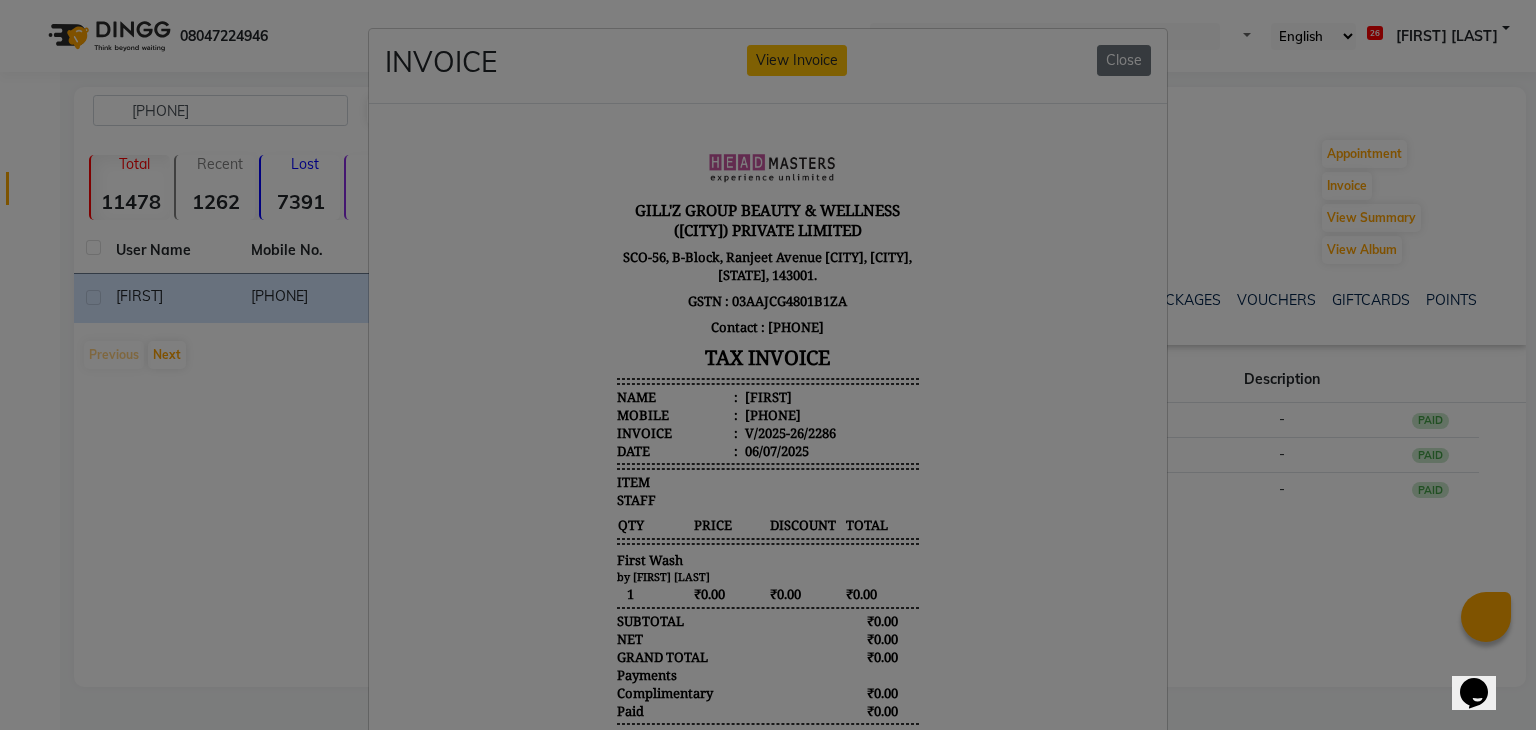 click on "INVOICE View Invoice Close" at bounding box center (768, 365) 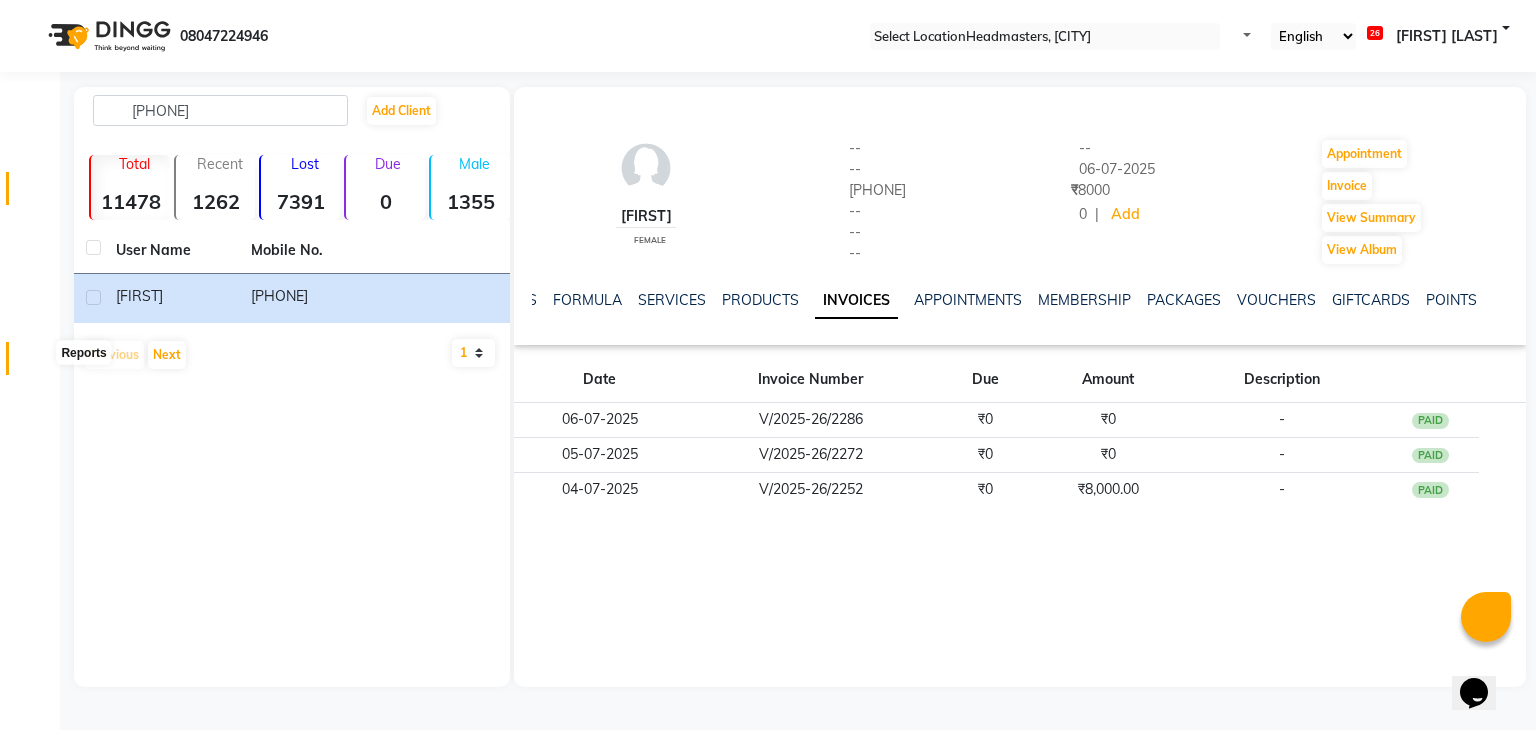 click at bounding box center [38, 363] 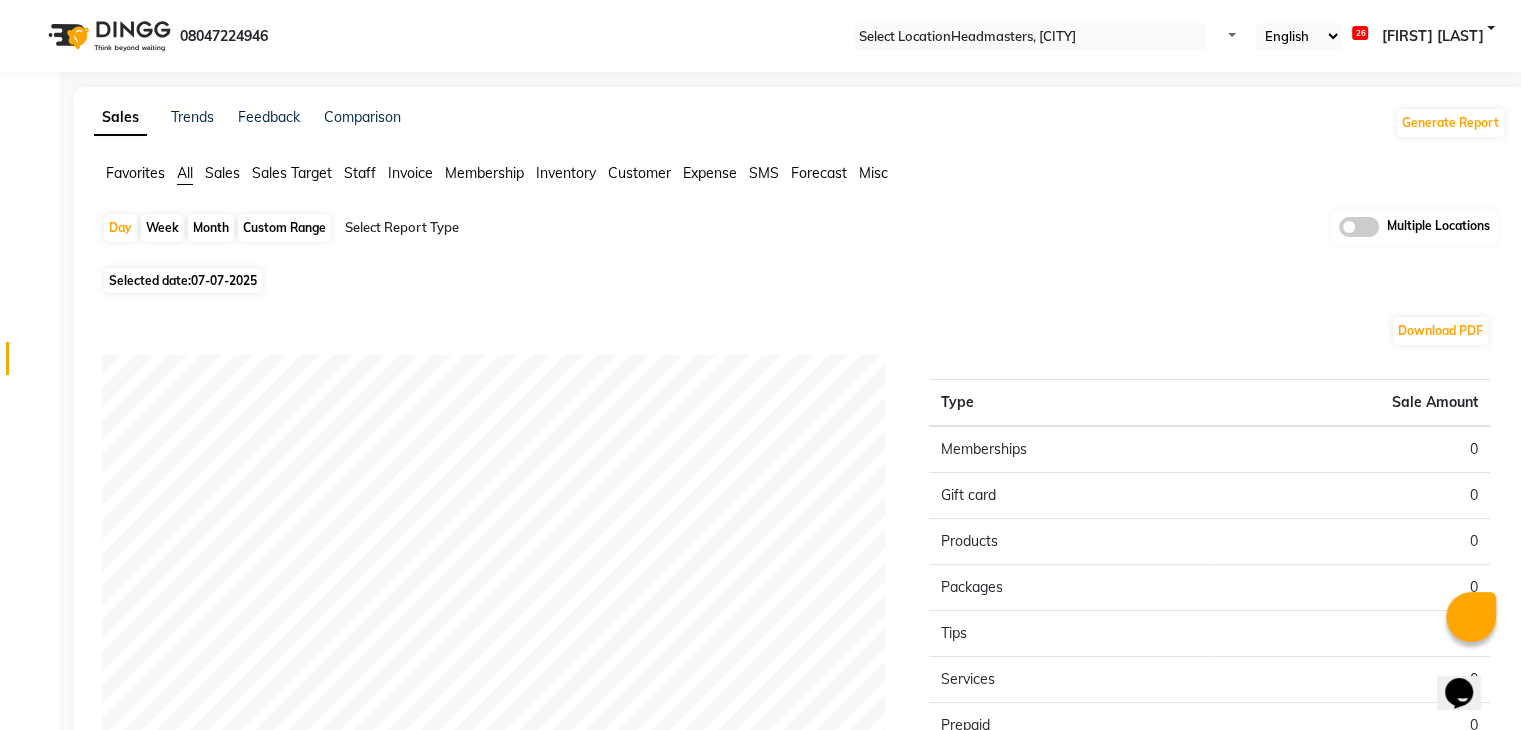 click on "Favorites" at bounding box center (135, 173) 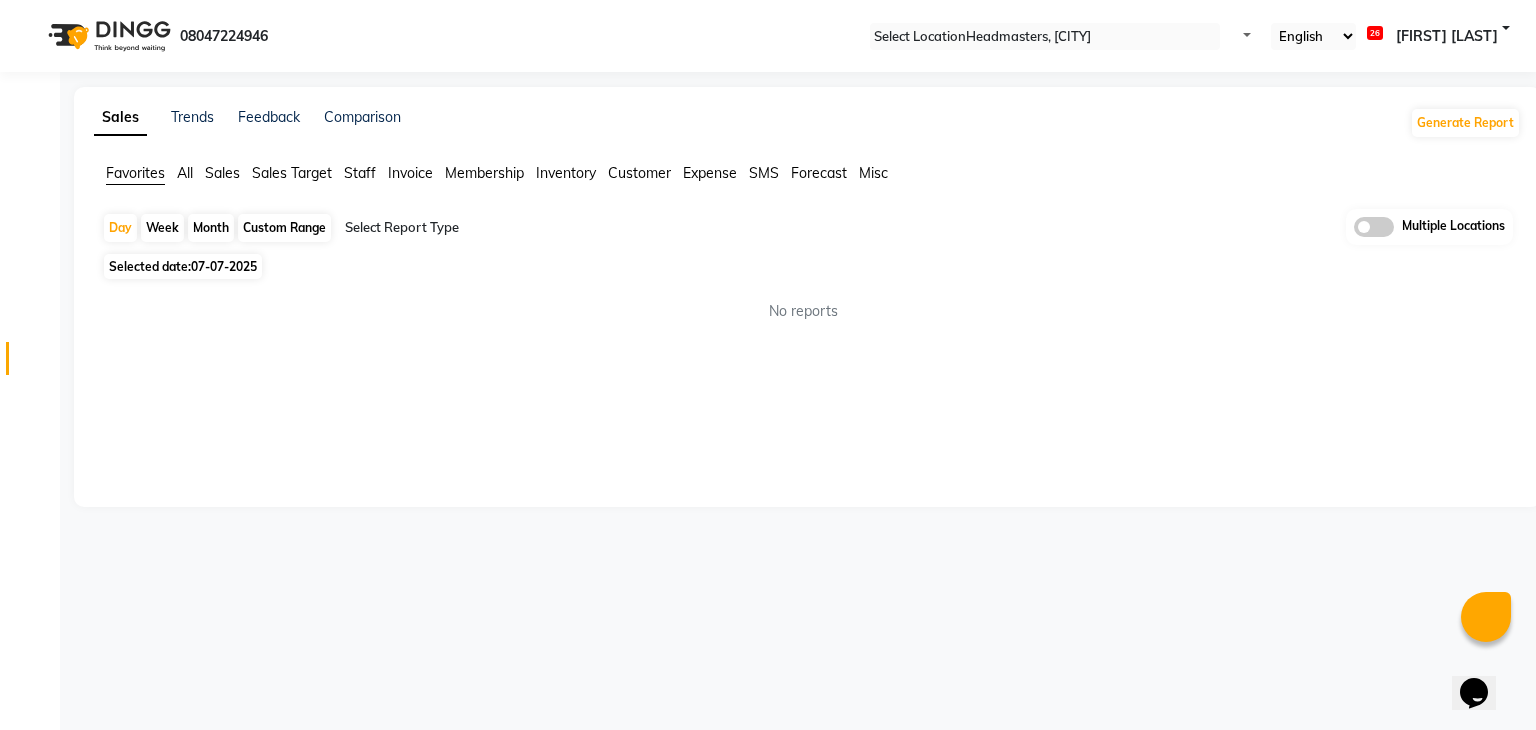 click on "07-07-2025" at bounding box center [224, 266] 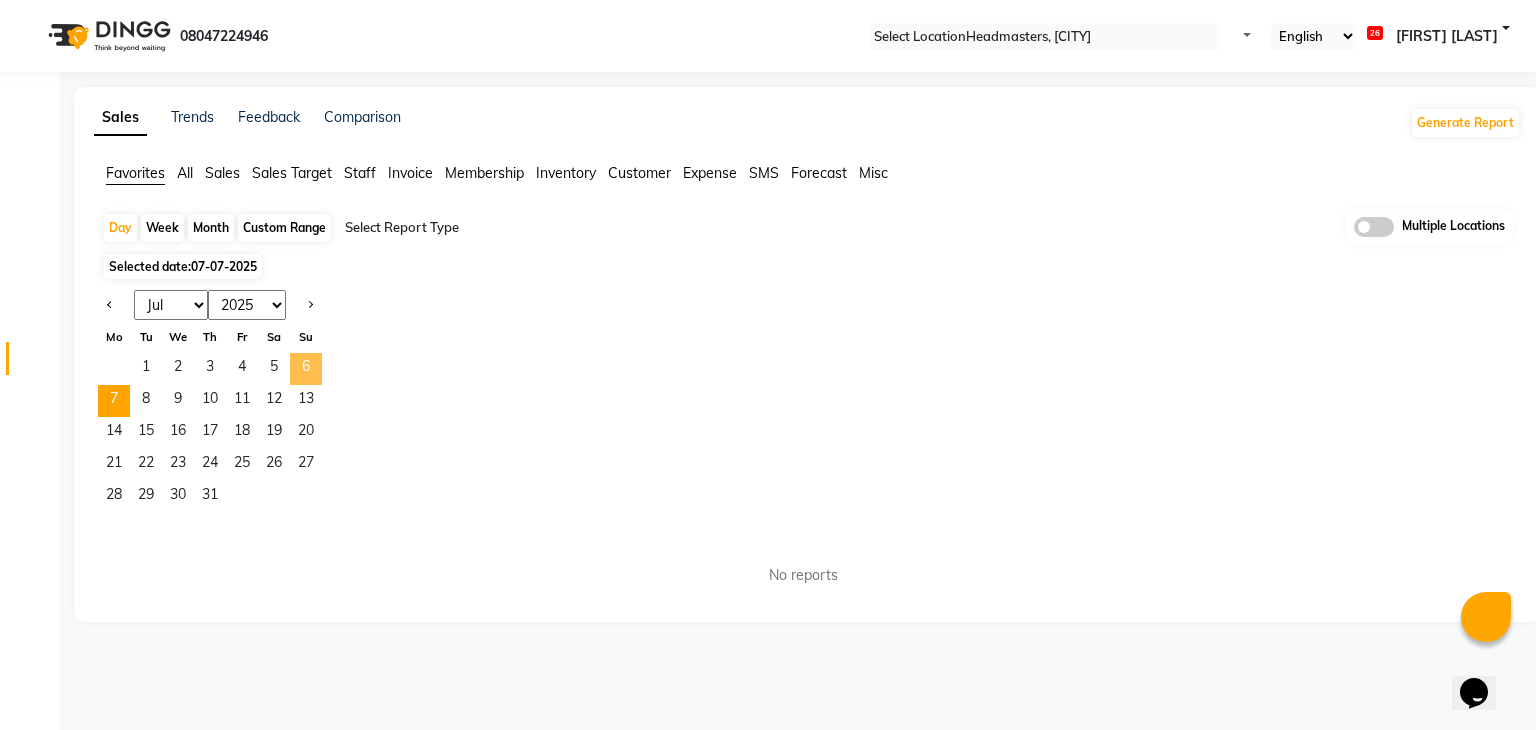 click on "6" at bounding box center [306, 369] 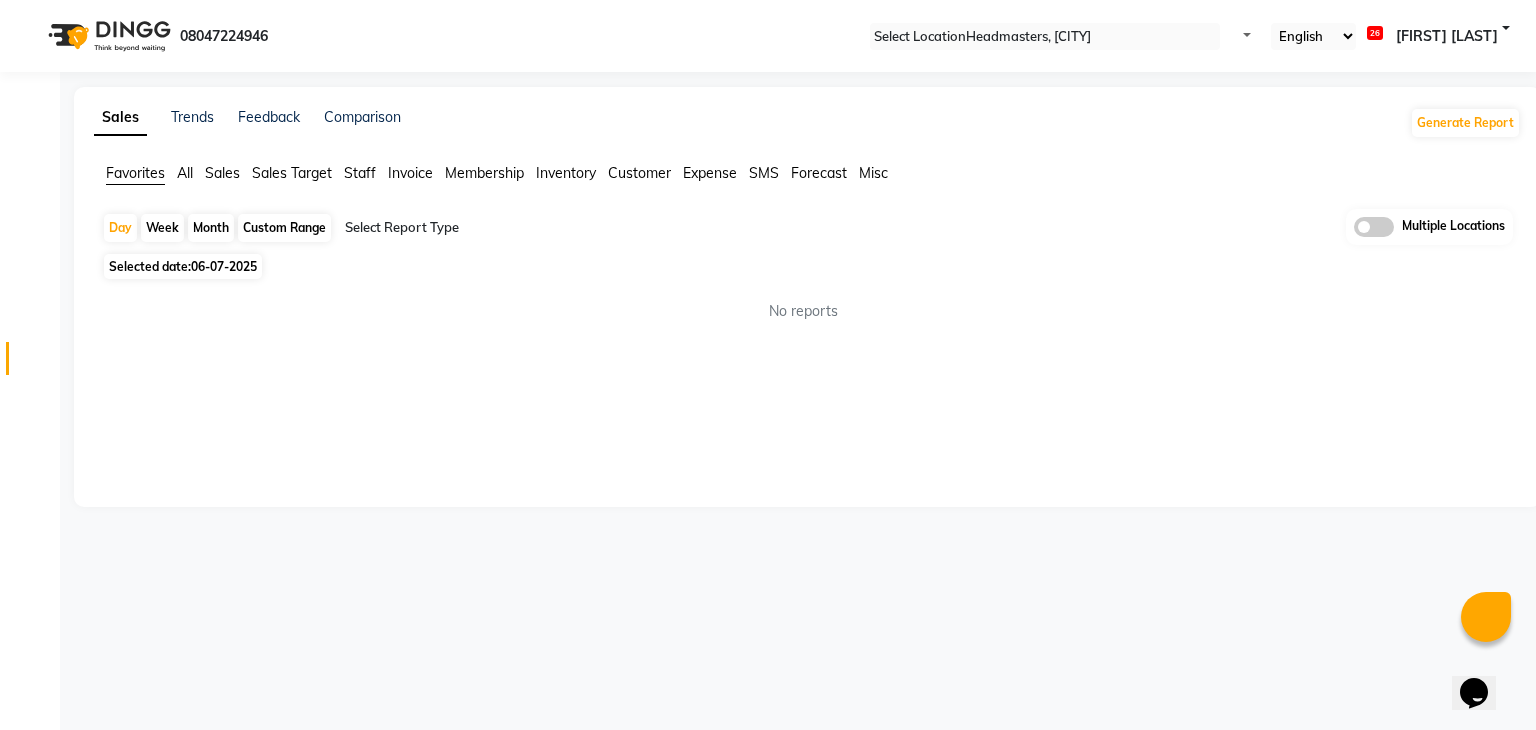 click at bounding box center (516, 228) 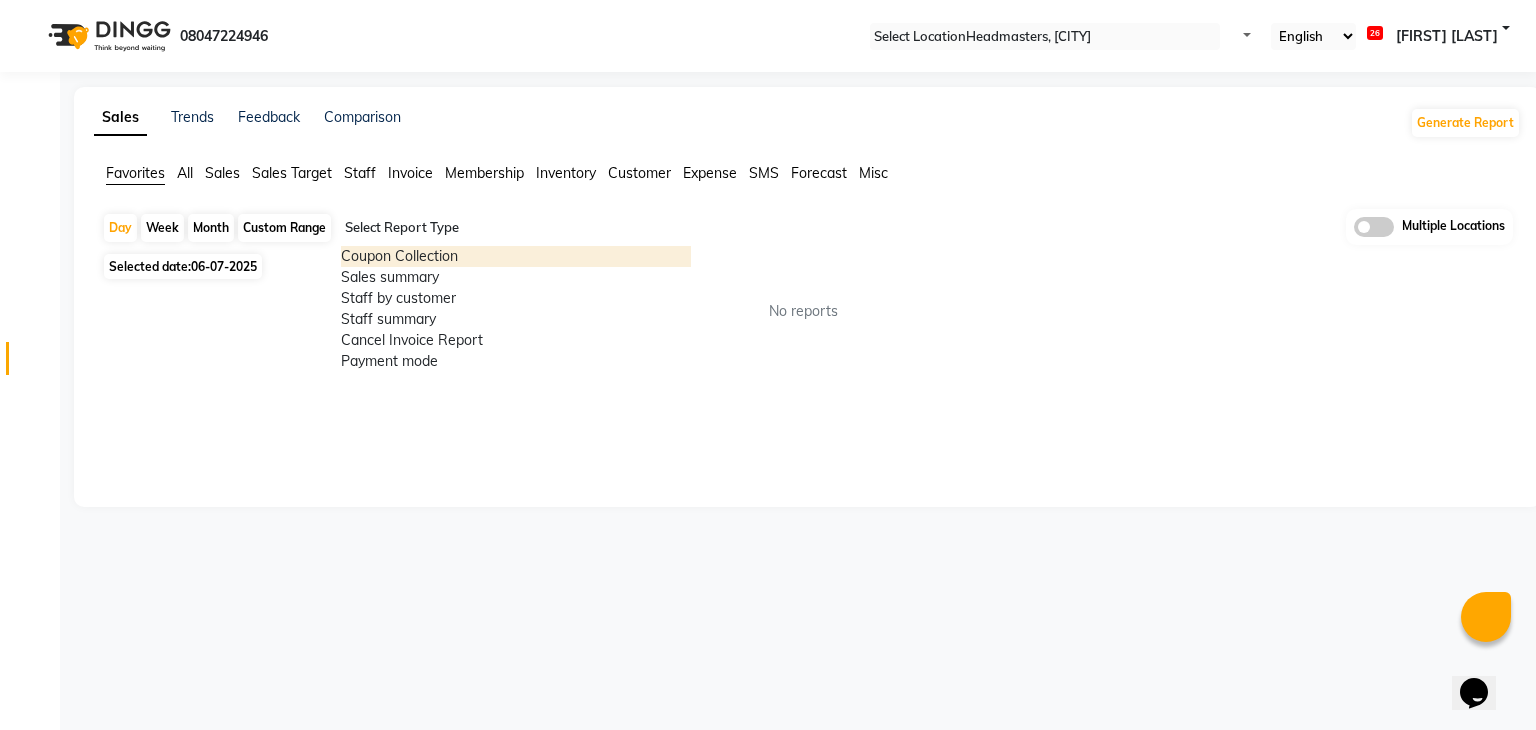click on "Coupon Collection" at bounding box center [516, 256] 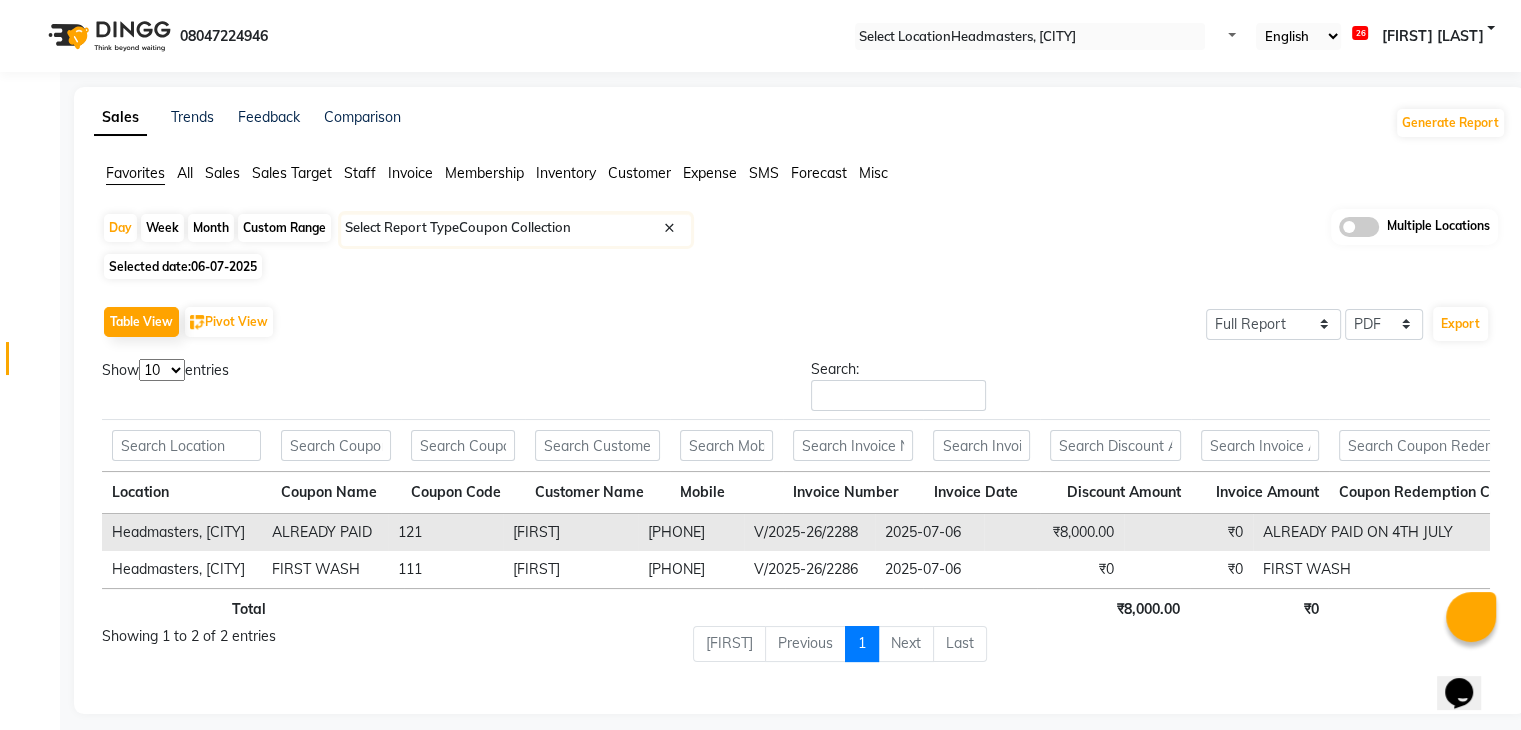 click on "Show  10 25 50 100  entries" at bounding box center (441, 374) 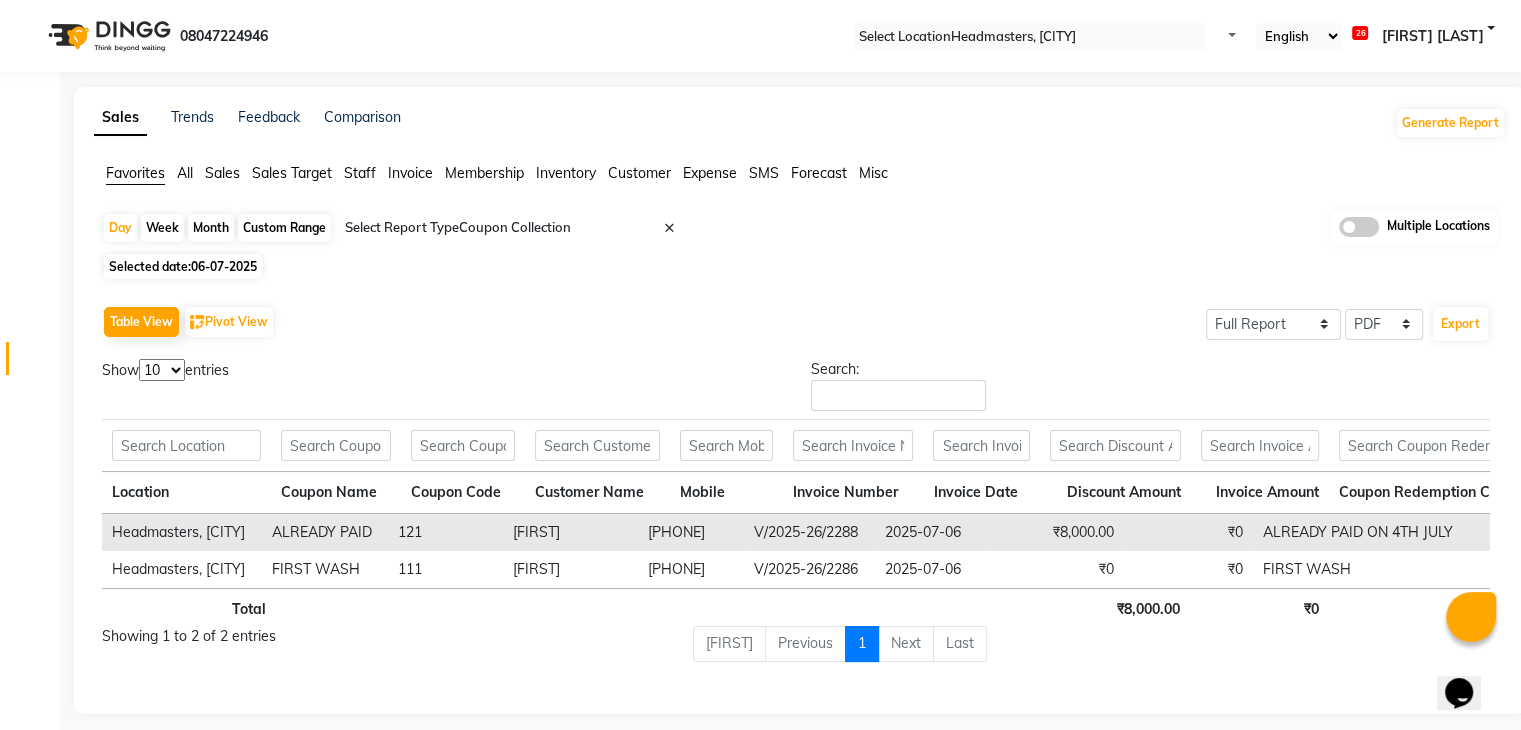 drag, startPoint x: 784, startPoint y: 518, endPoint x: 690, endPoint y: 529, distance: 94.641426 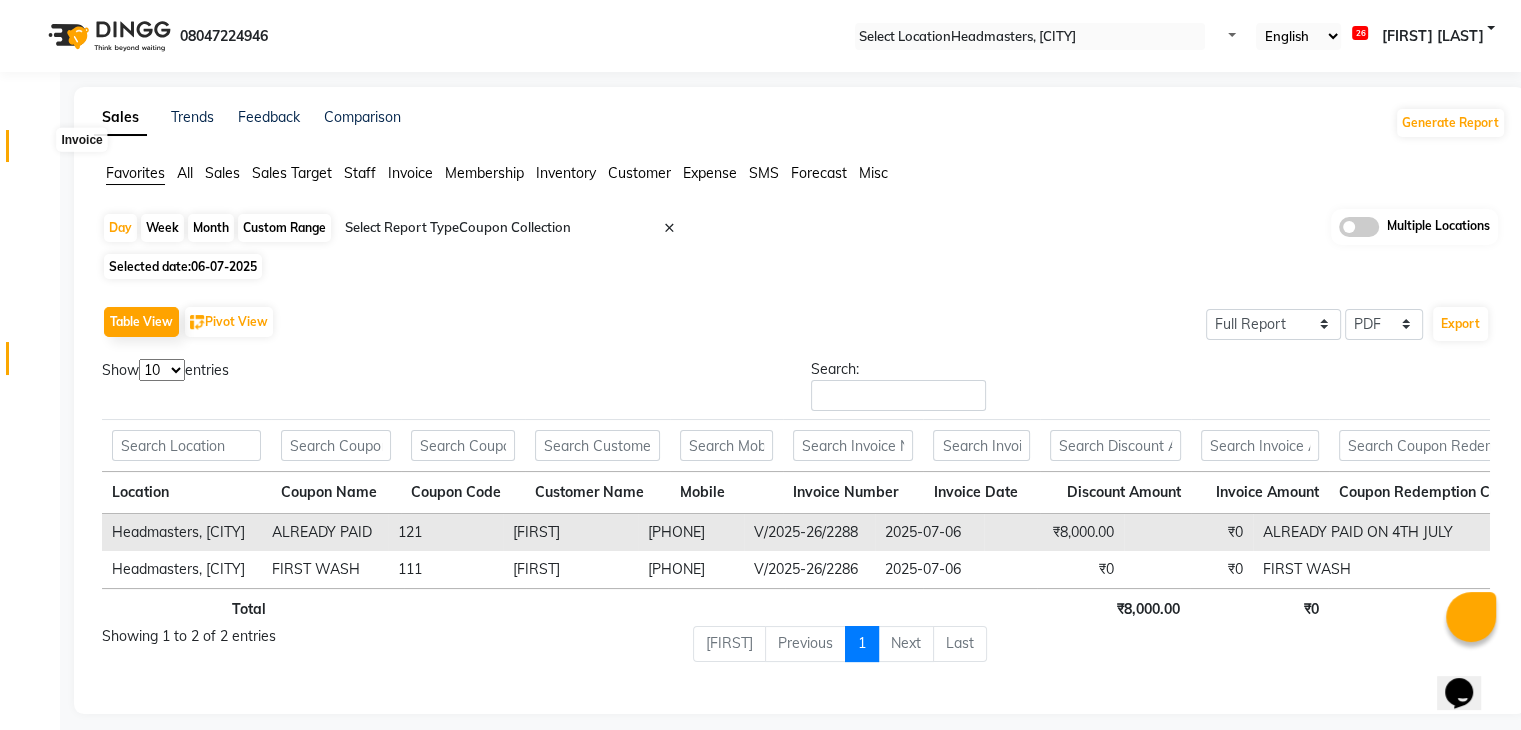 click at bounding box center [38, 151] 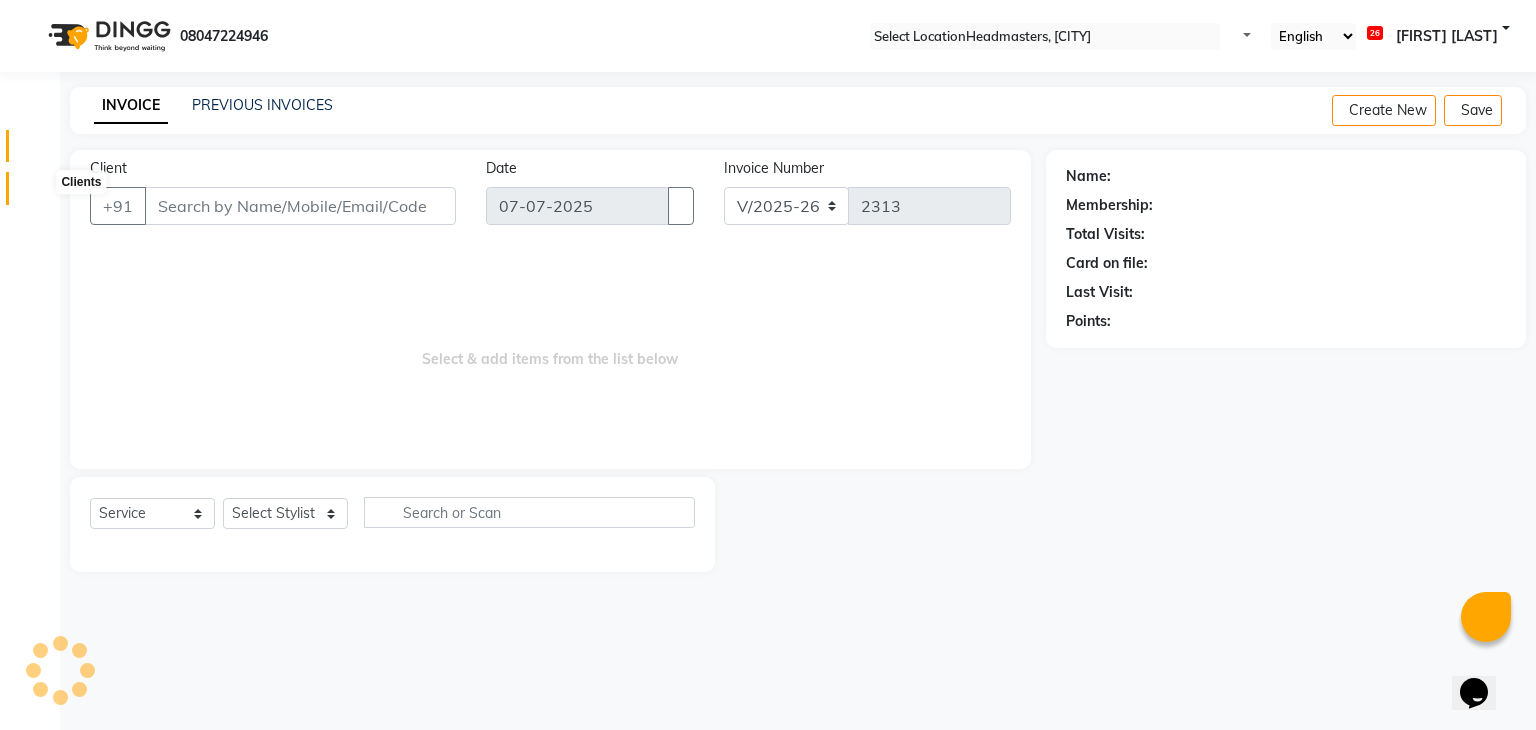click at bounding box center [38, 193] 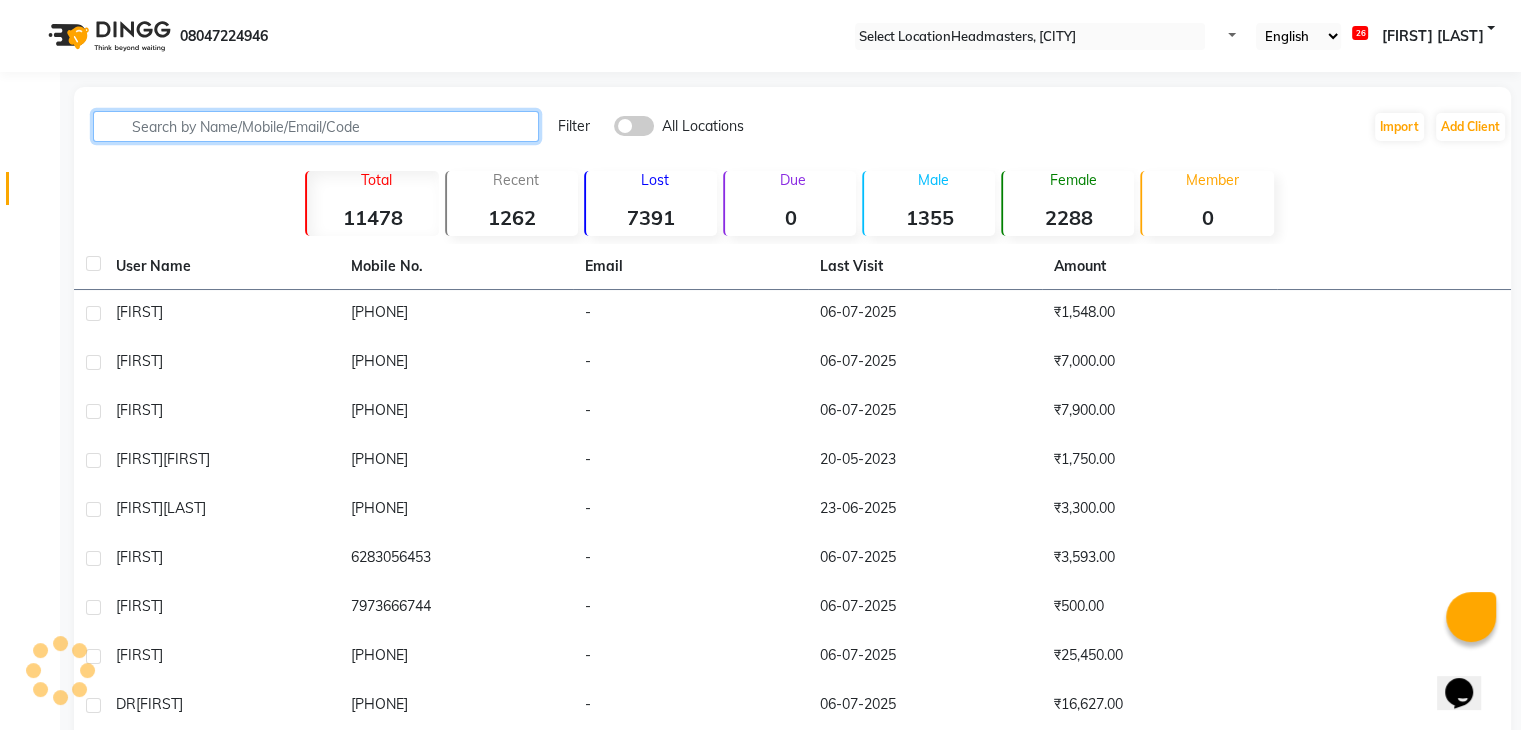 click at bounding box center [316, 126] 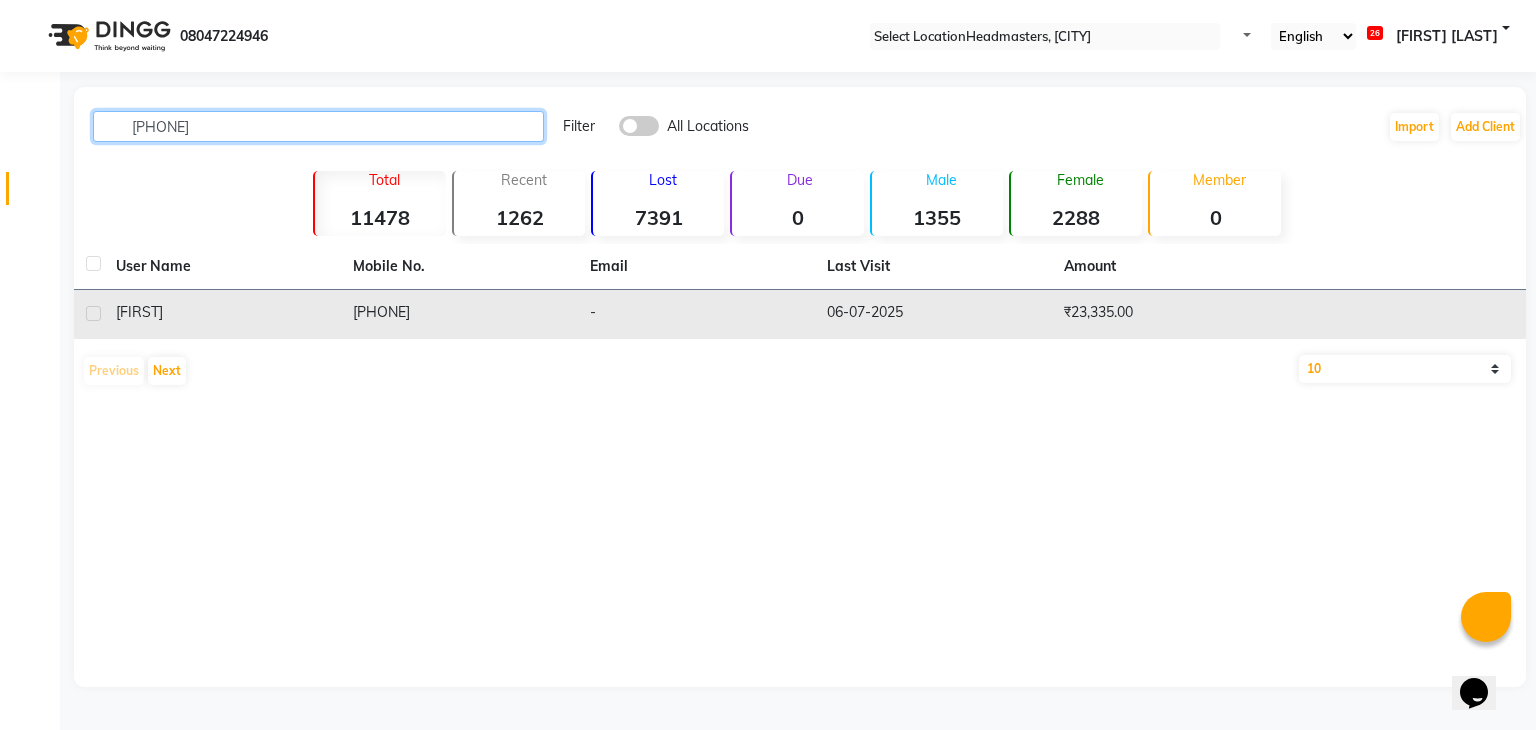 type on "[PHONE]" 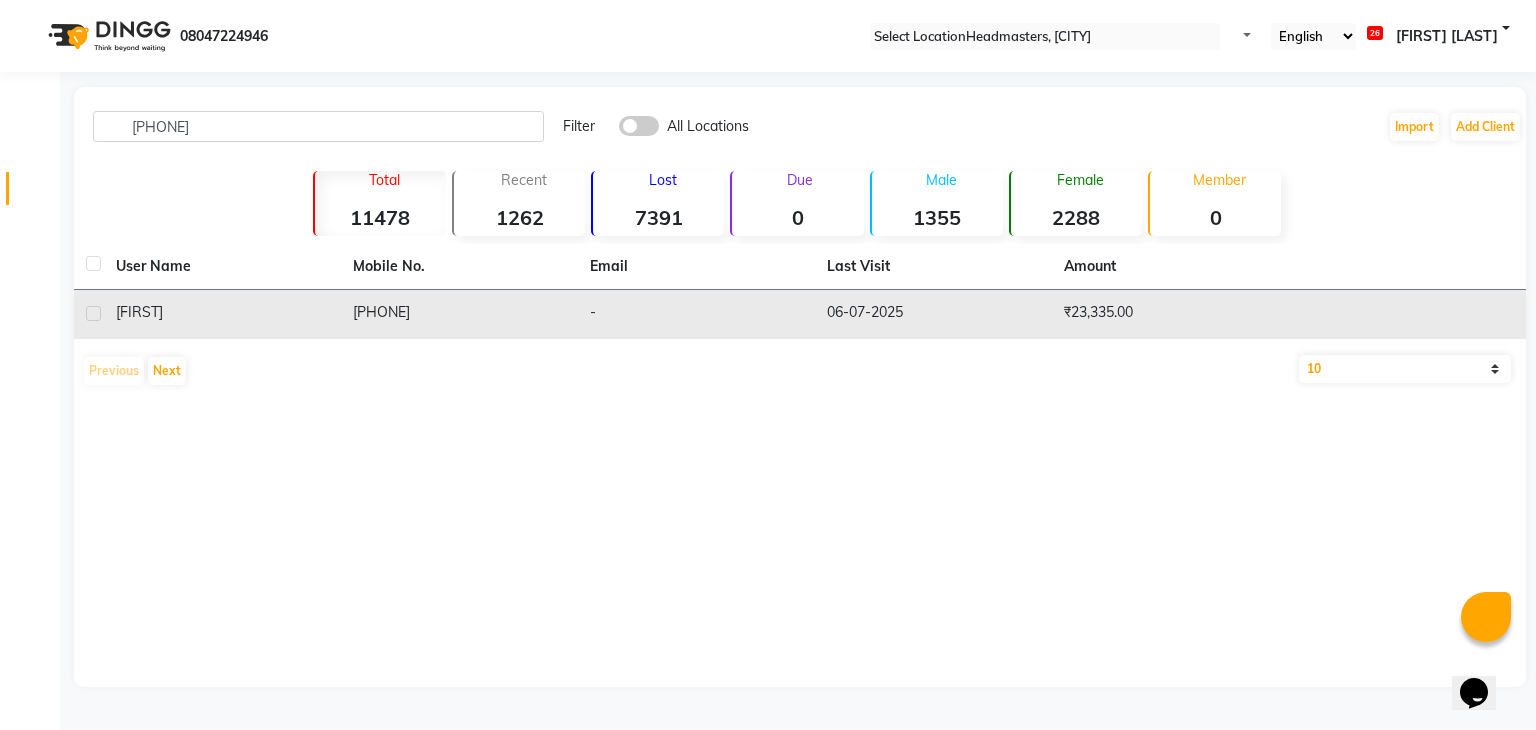 click on "[PHONE]" at bounding box center (459, 314) 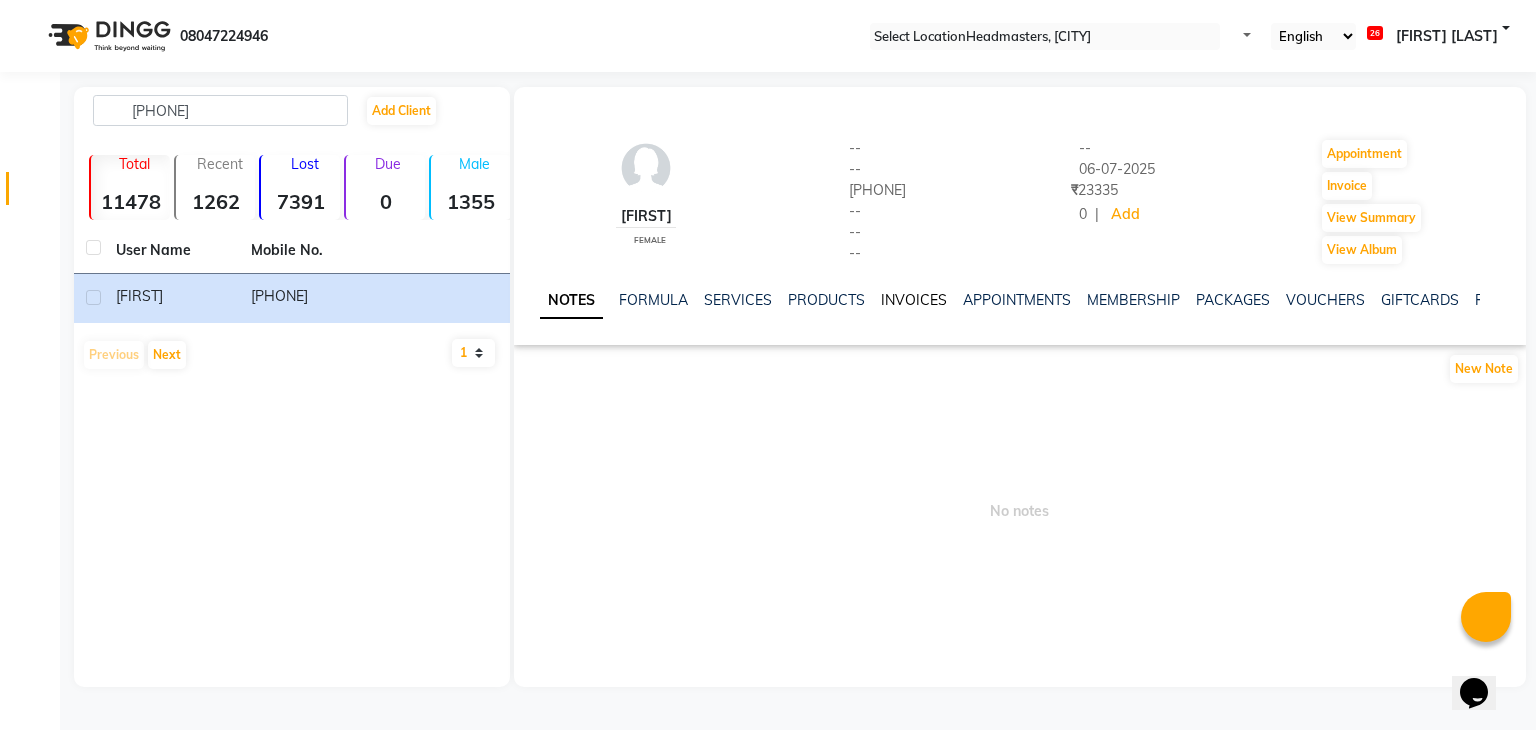 click on "INVOICES" at bounding box center [914, 300] 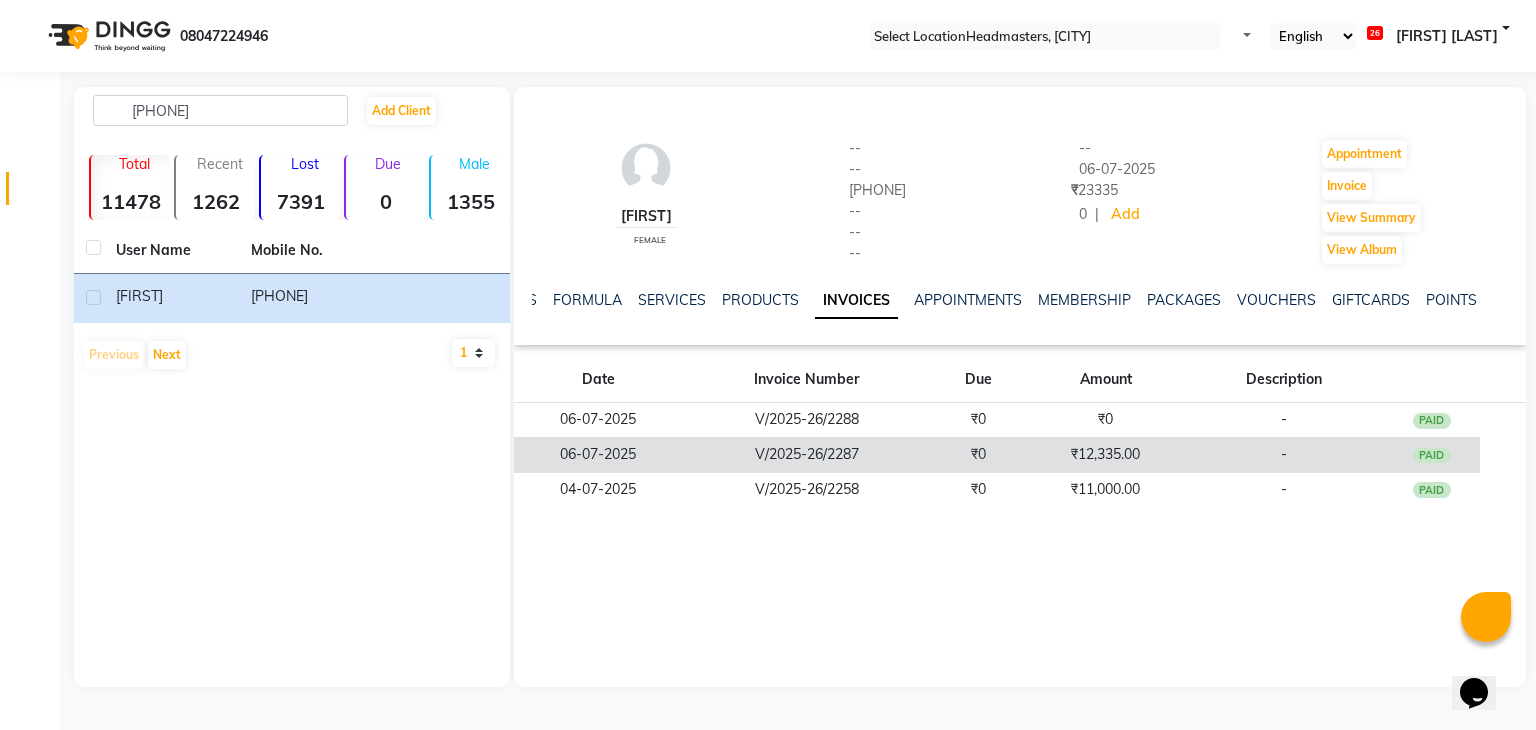 click on "V/2025-26/2287" at bounding box center (806, 420) 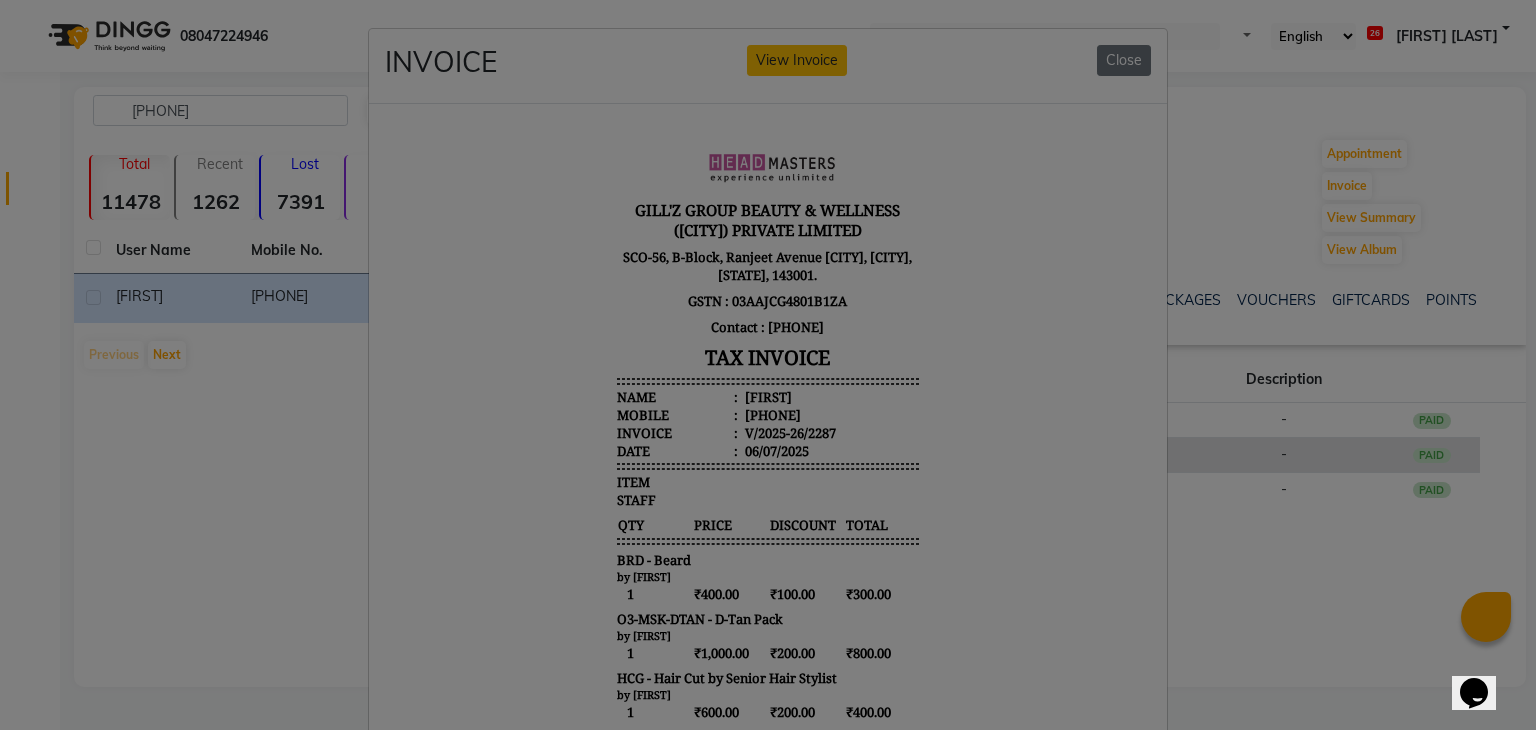 scroll, scrollTop: 0, scrollLeft: 0, axis: both 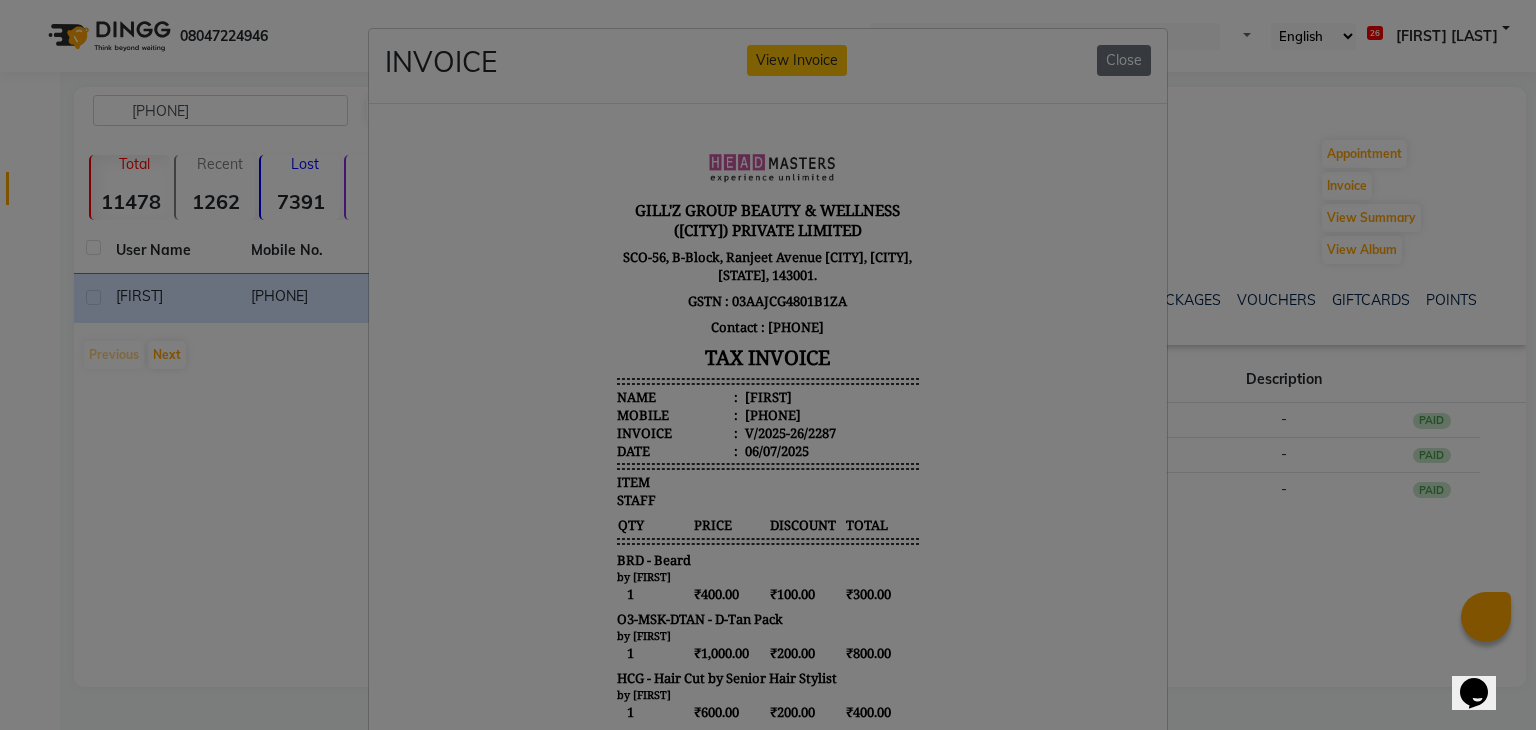 click on "INVOICE View Invoice Close" at bounding box center (768, 365) 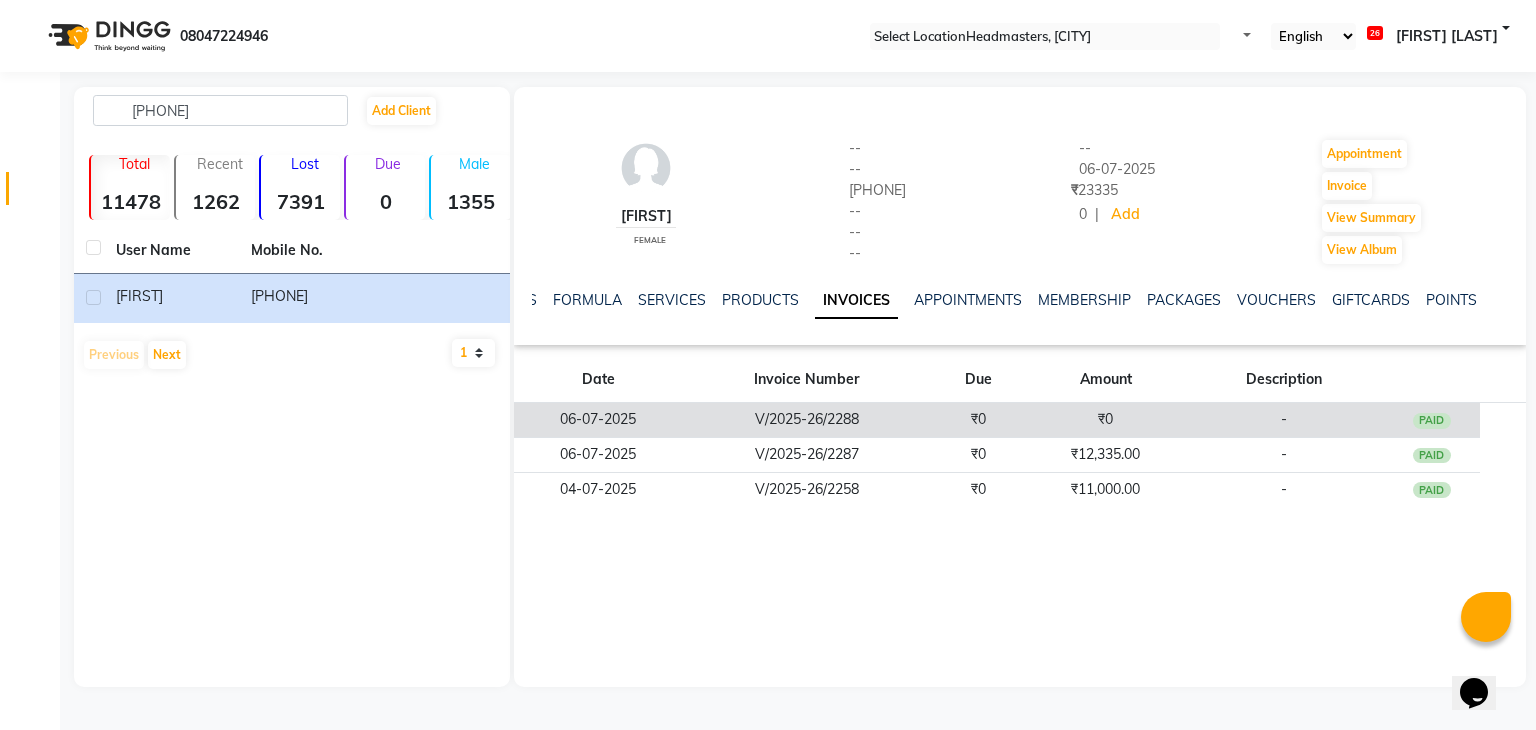 click on "V/2025-26/2288" at bounding box center (806, 420) 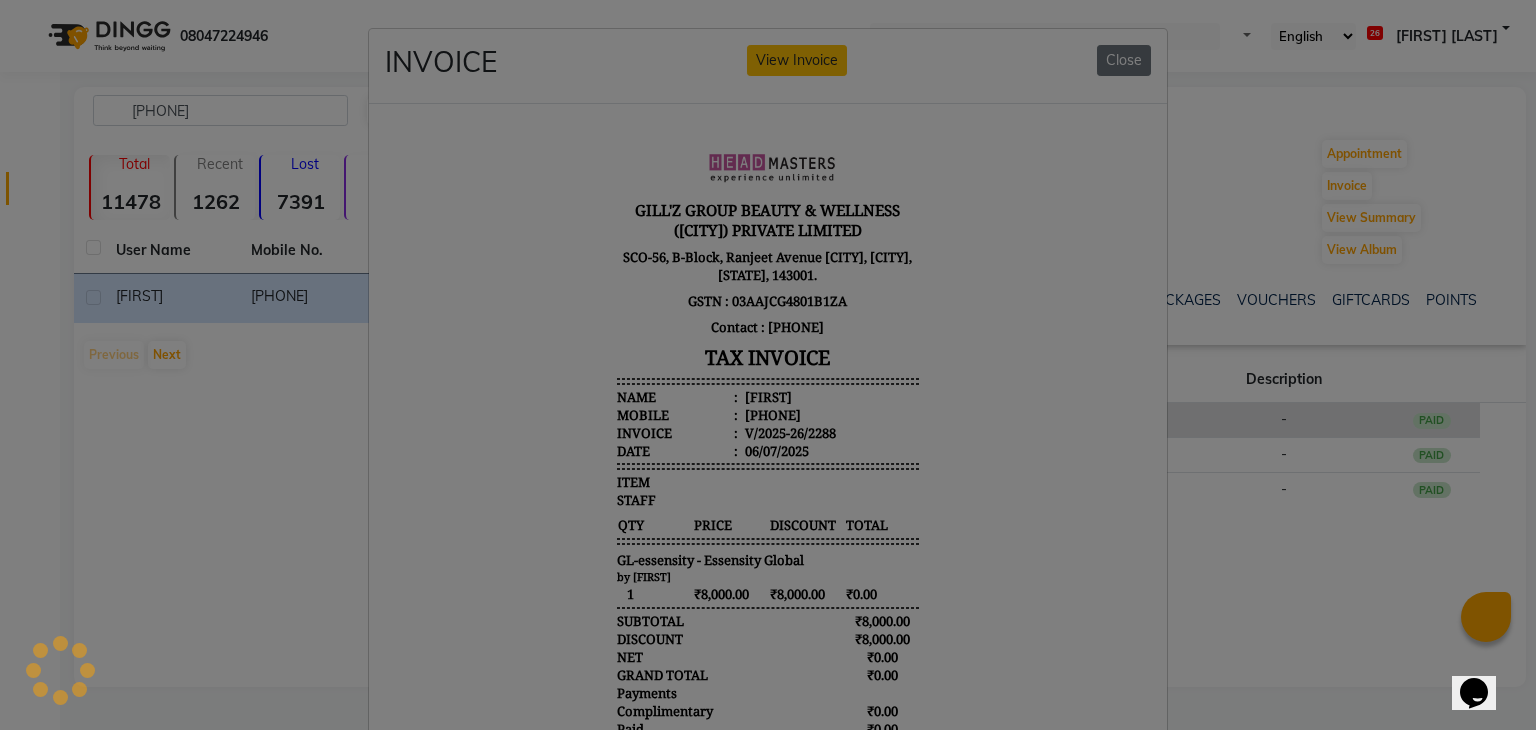 scroll, scrollTop: 0, scrollLeft: 0, axis: both 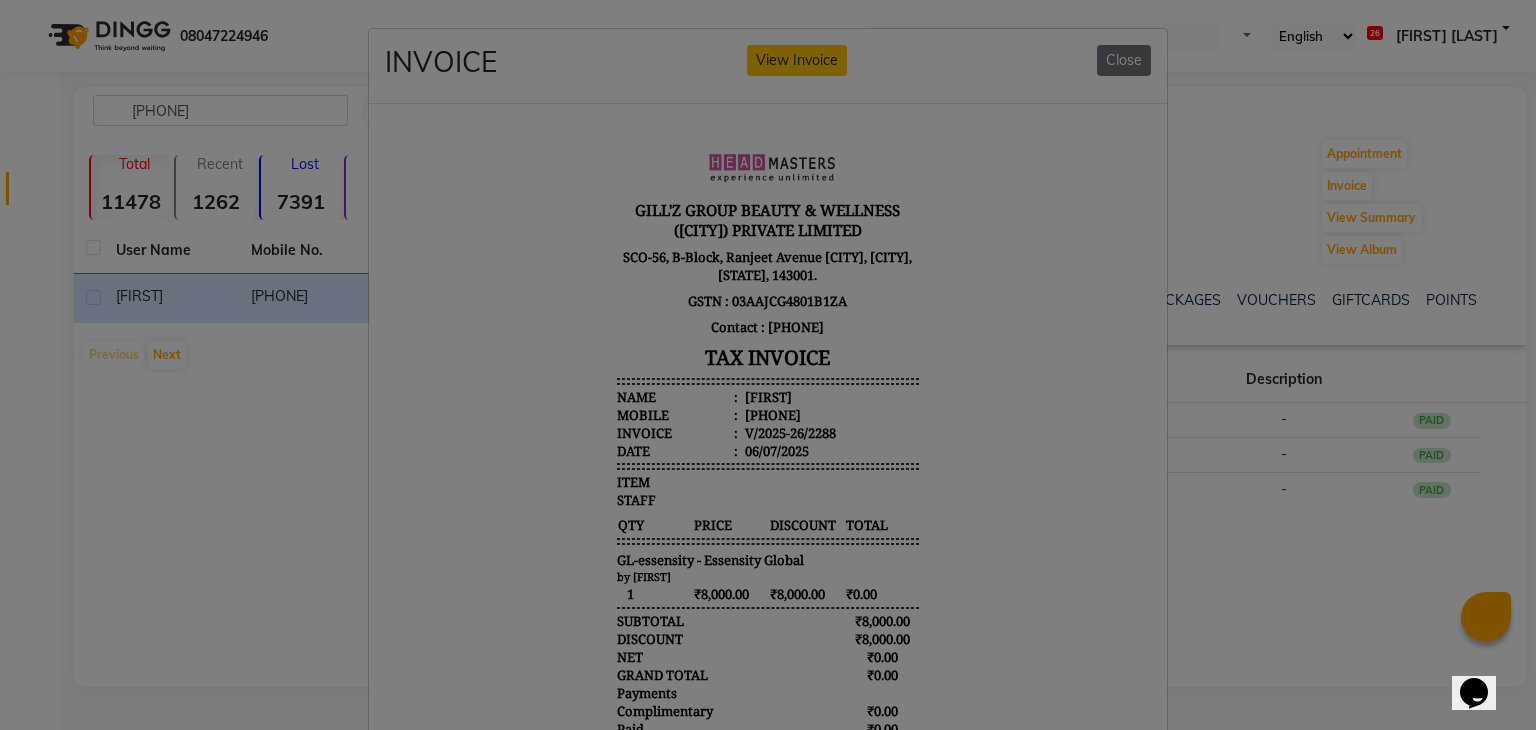 click on "INVOICE View Invoice Close" at bounding box center [768, 365] 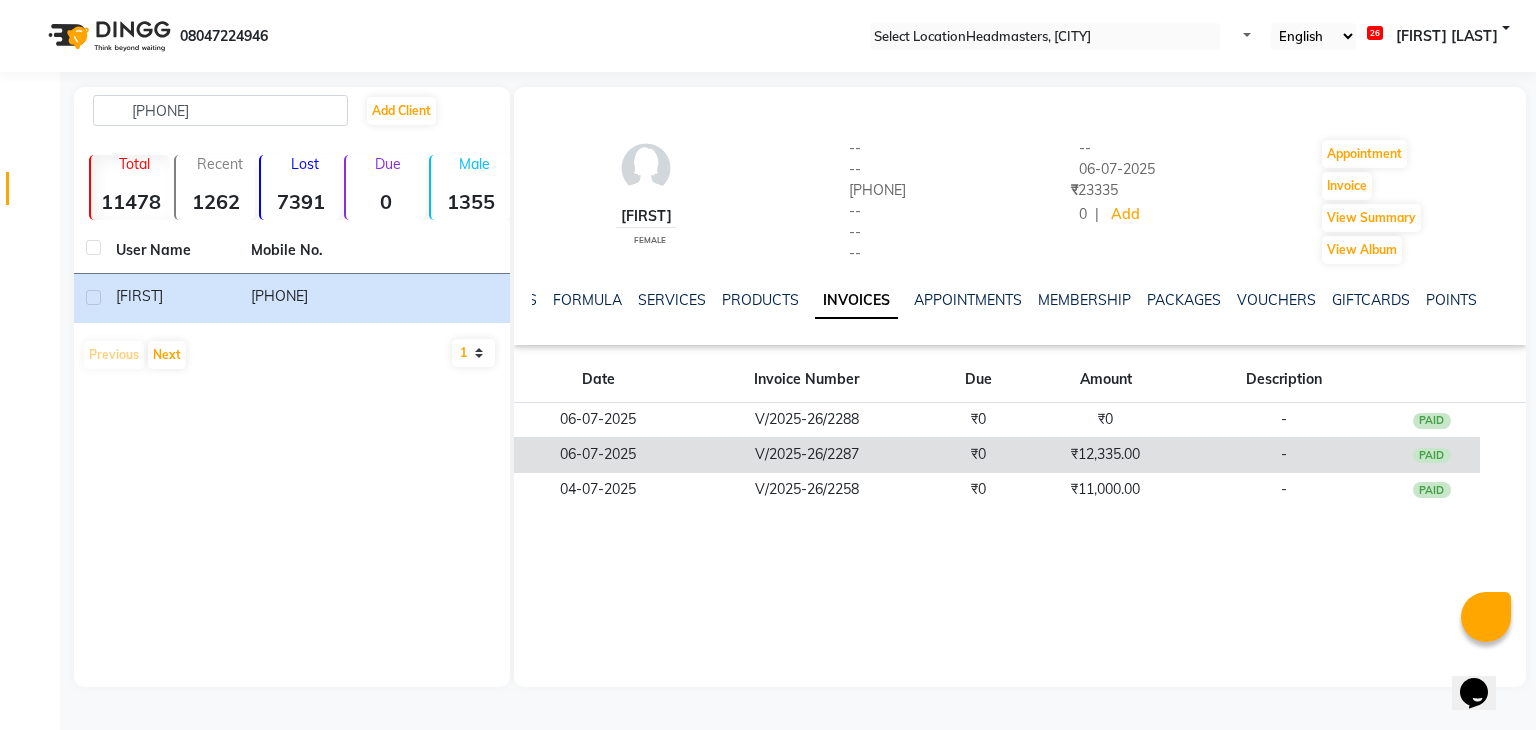 click on "V/2025-26/2287" at bounding box center [806, 420] 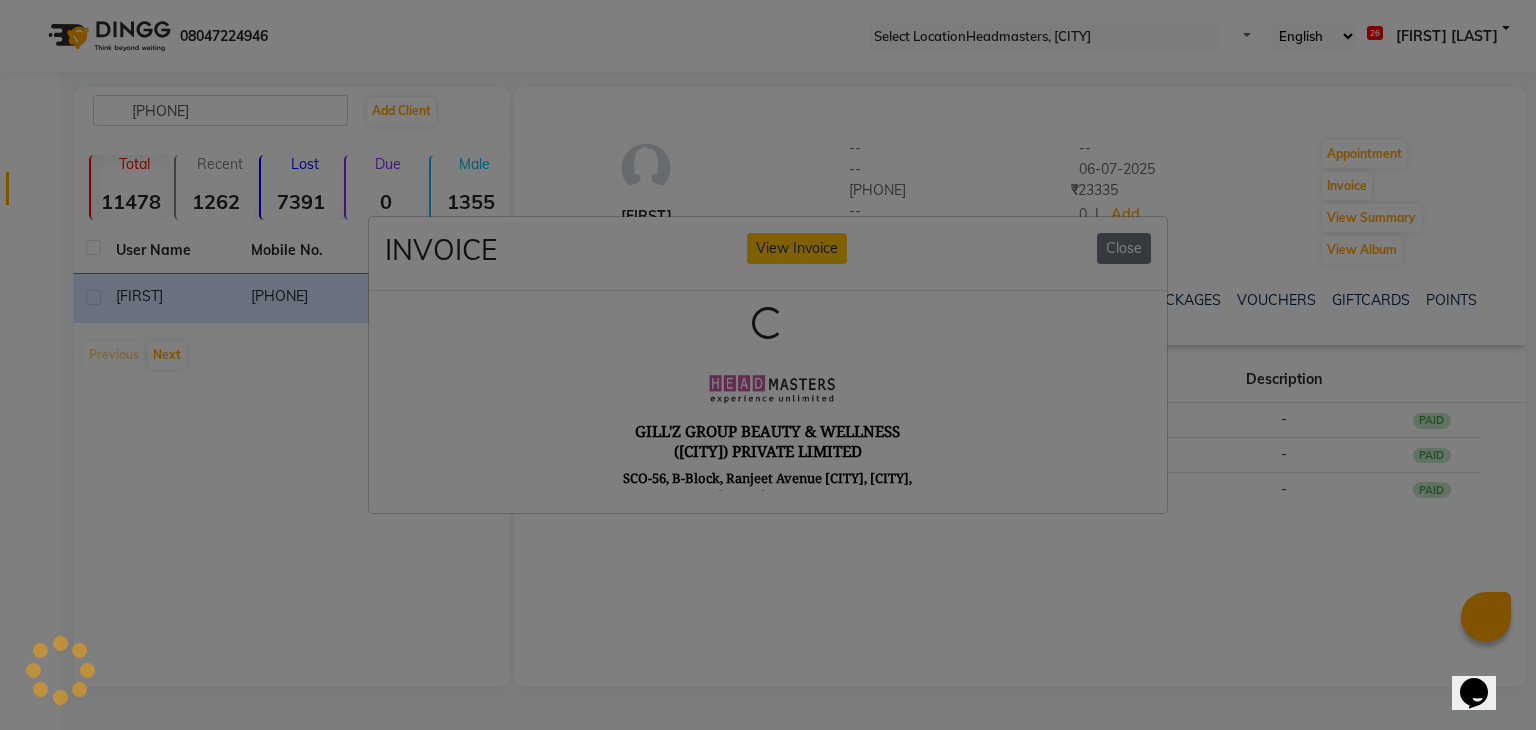 scroll, scrollTop: 0, scrollLeft: 0, axis: both 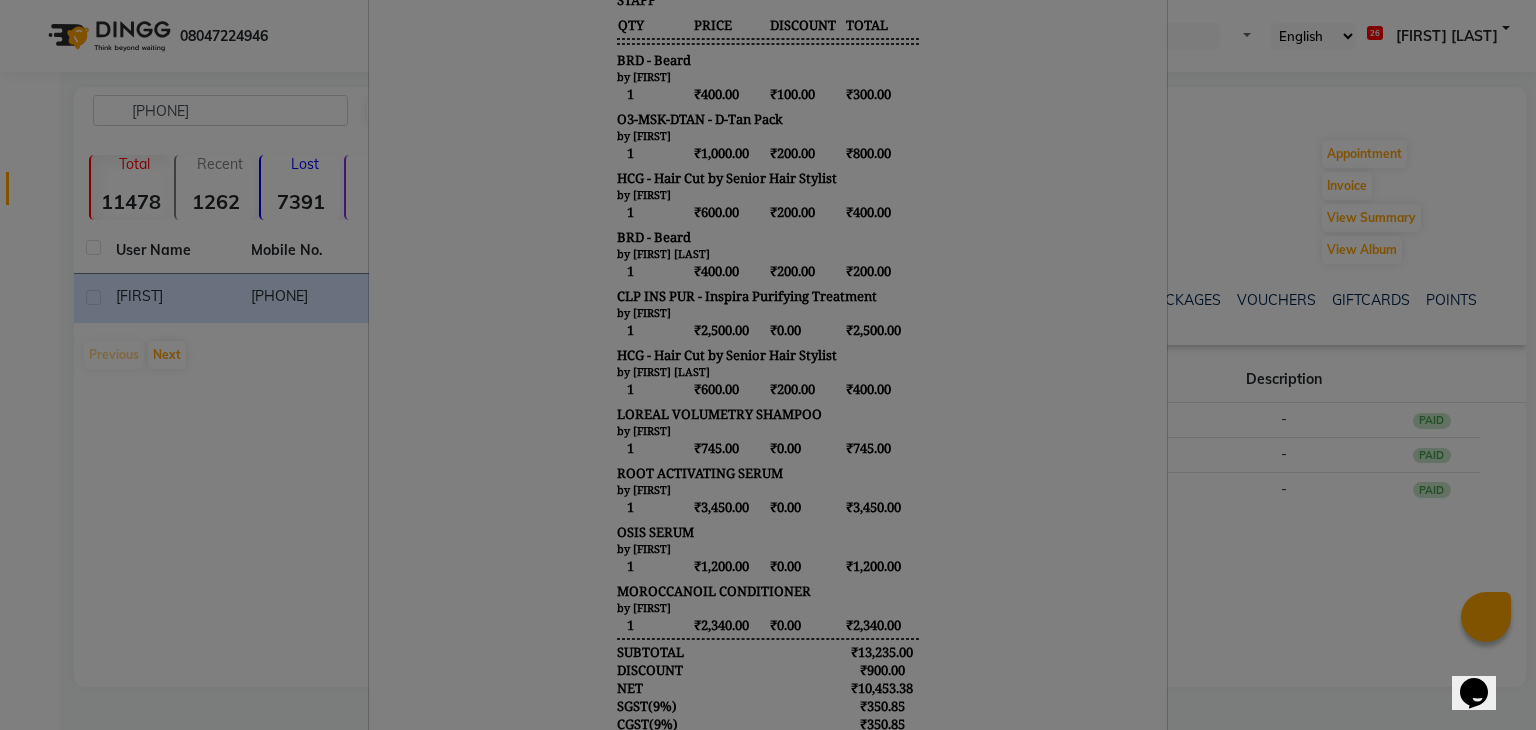 click on "INVOICE View Invoice Close" at bounding box center [768, 365] 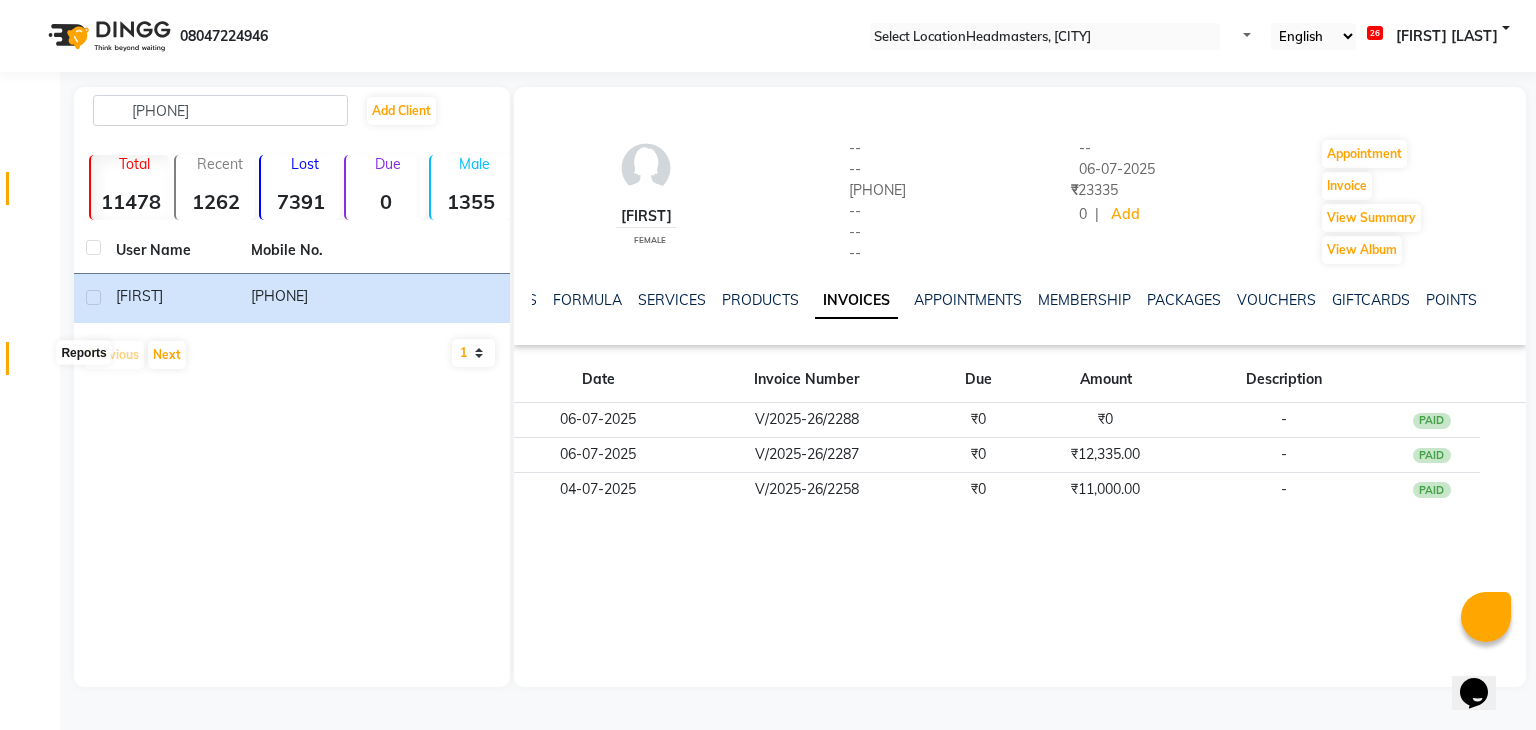 click at bounding box center [38, 363] 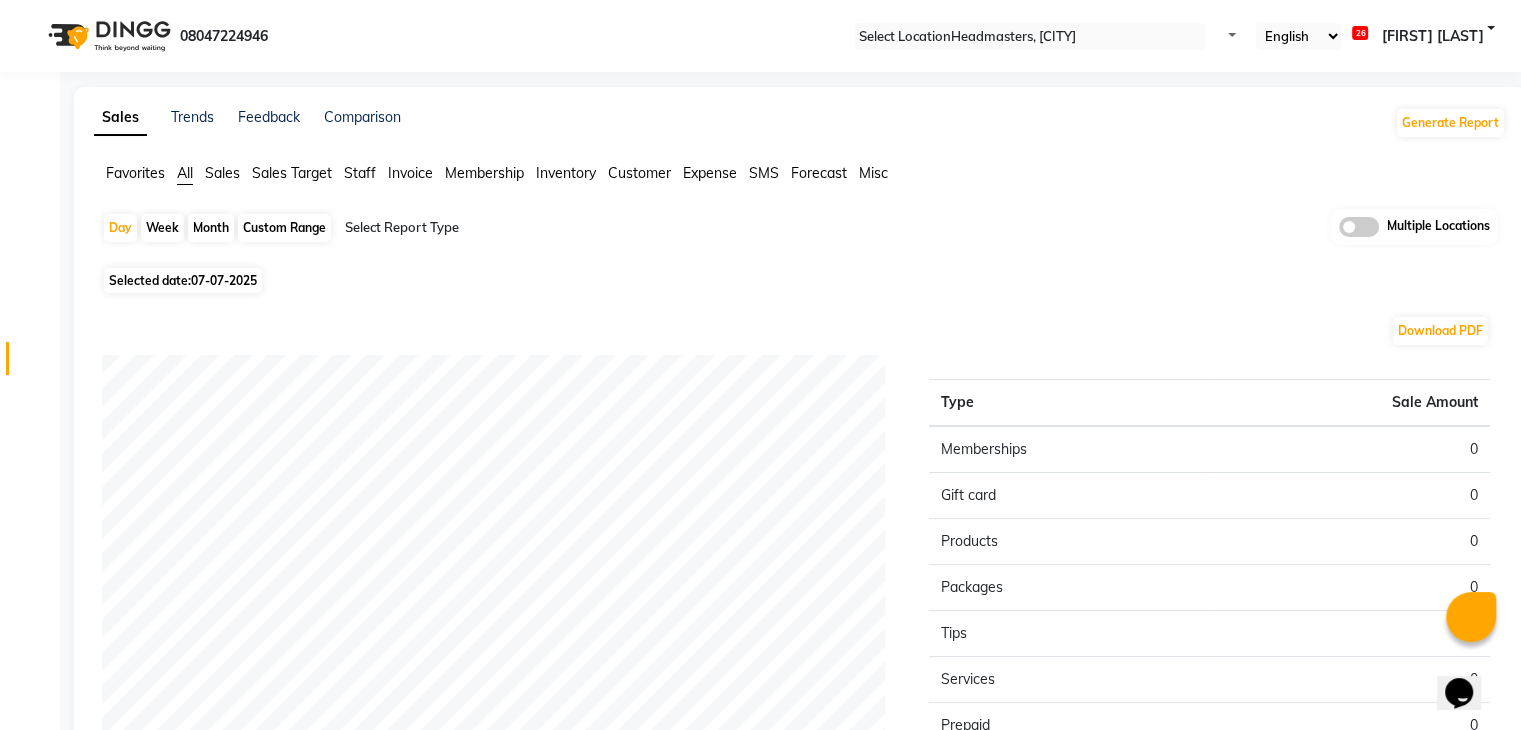 click on "Favorites" at bounding box center [135, 173] 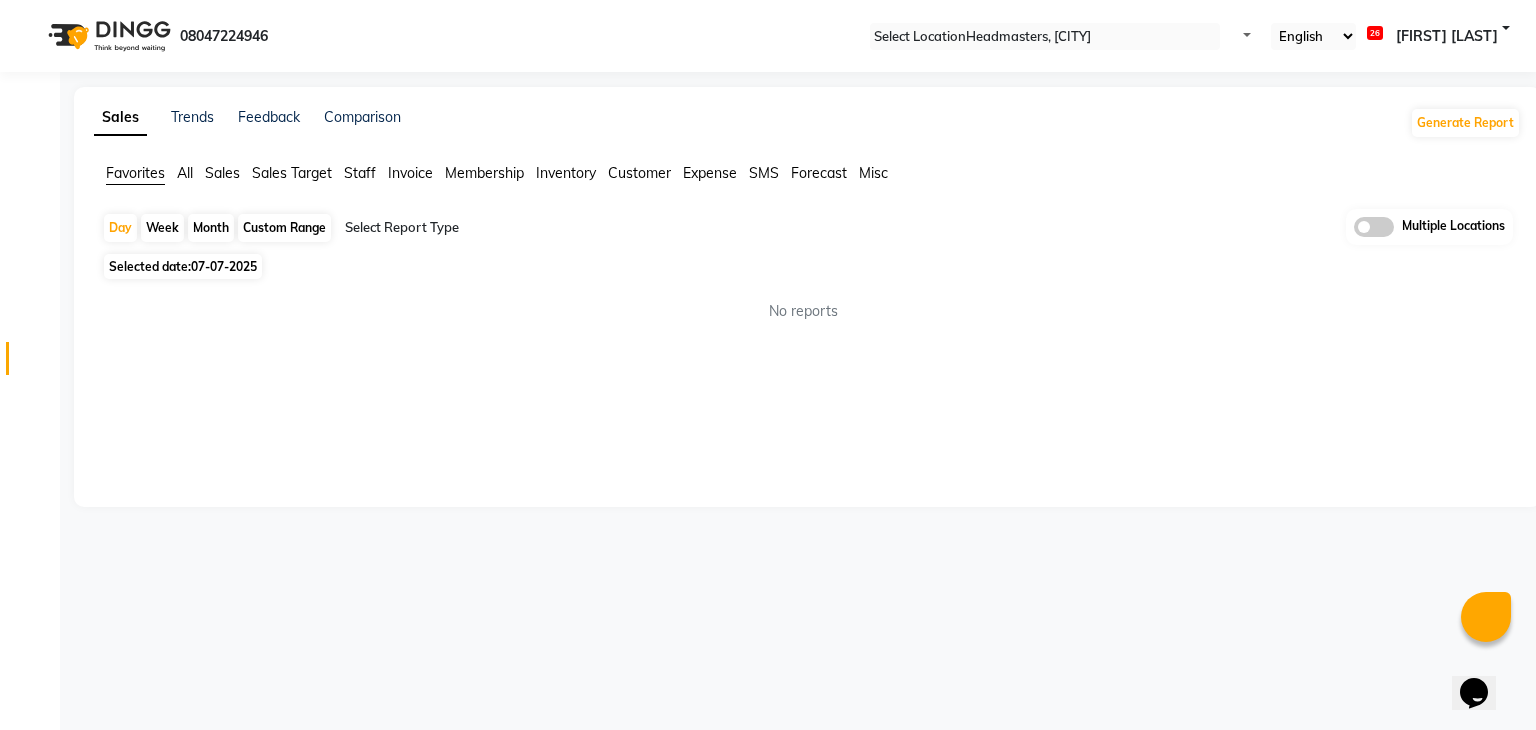click on "Selected date:  07-07-2025" at bounding box center (183, 266) 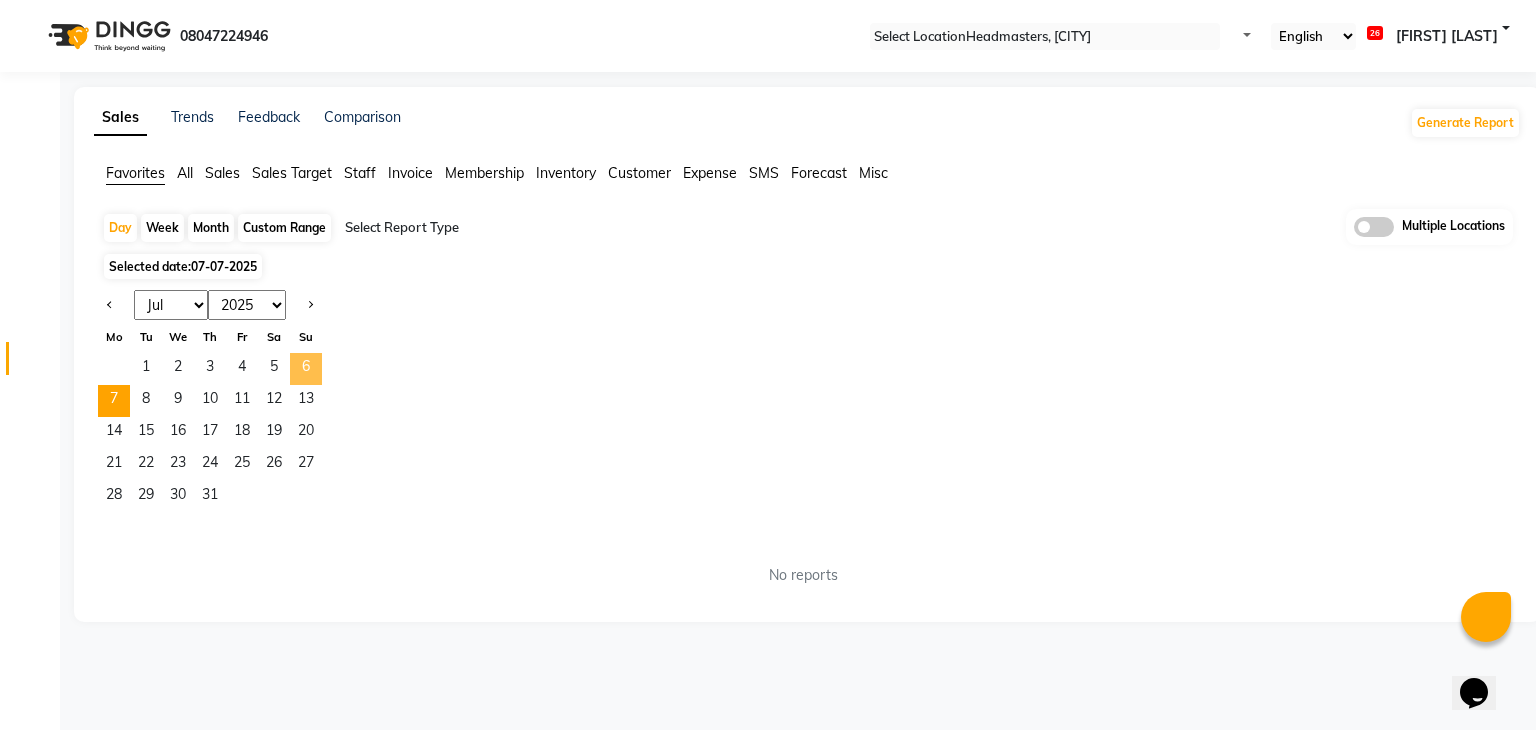 click on "6" at bounding box center (306, 369) 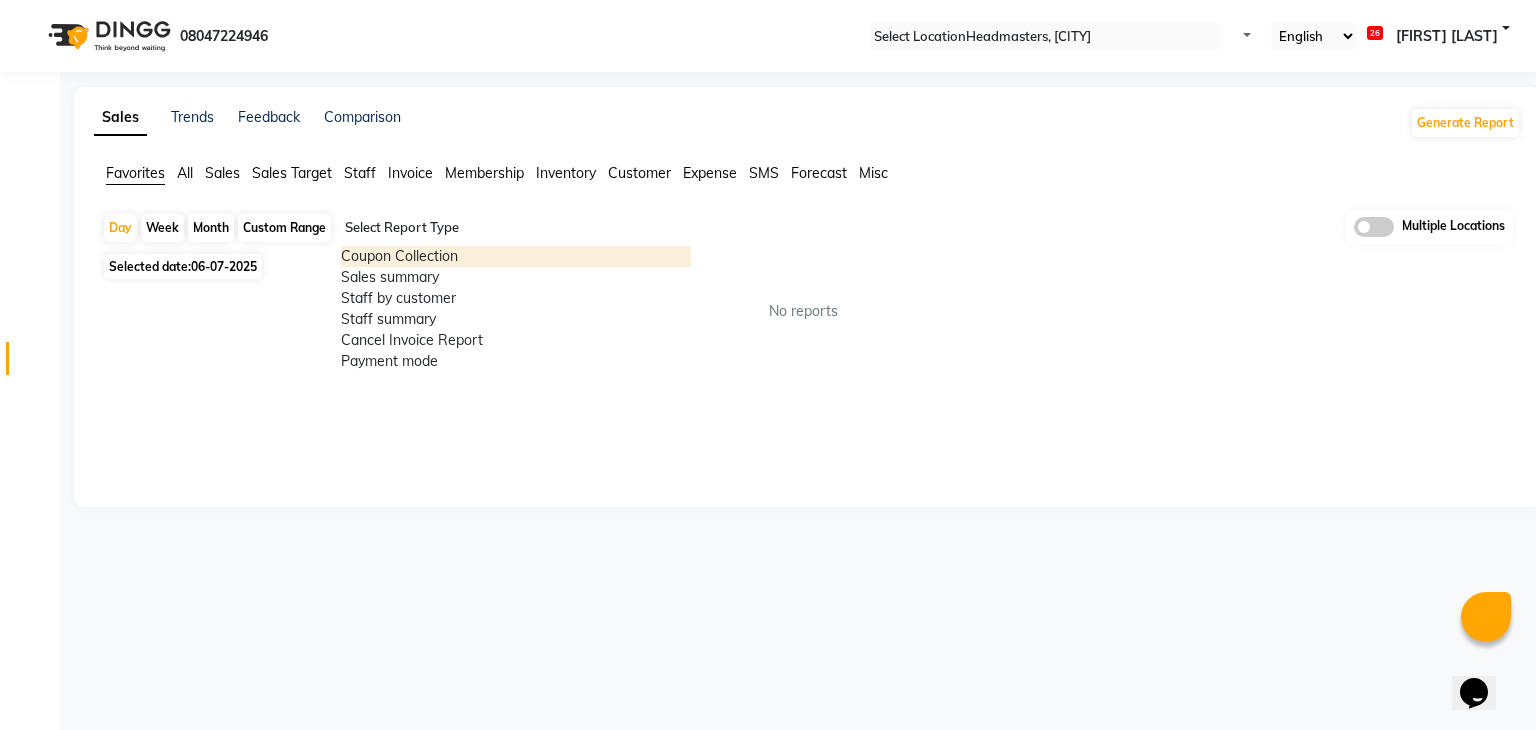 click at bounding box center (516, 228) 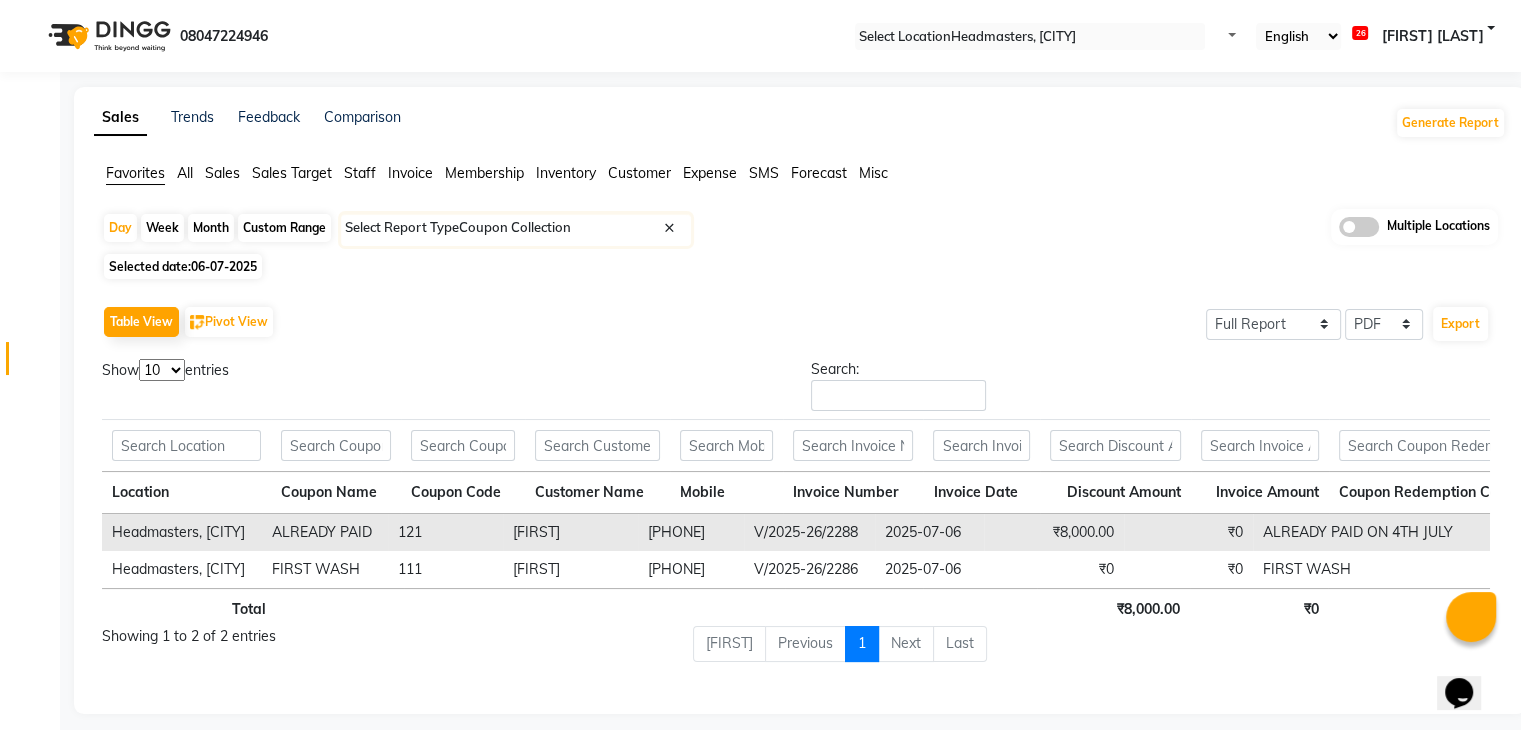 scroll, scrollTop: 21, scrollLeft: 0, axis: vertical 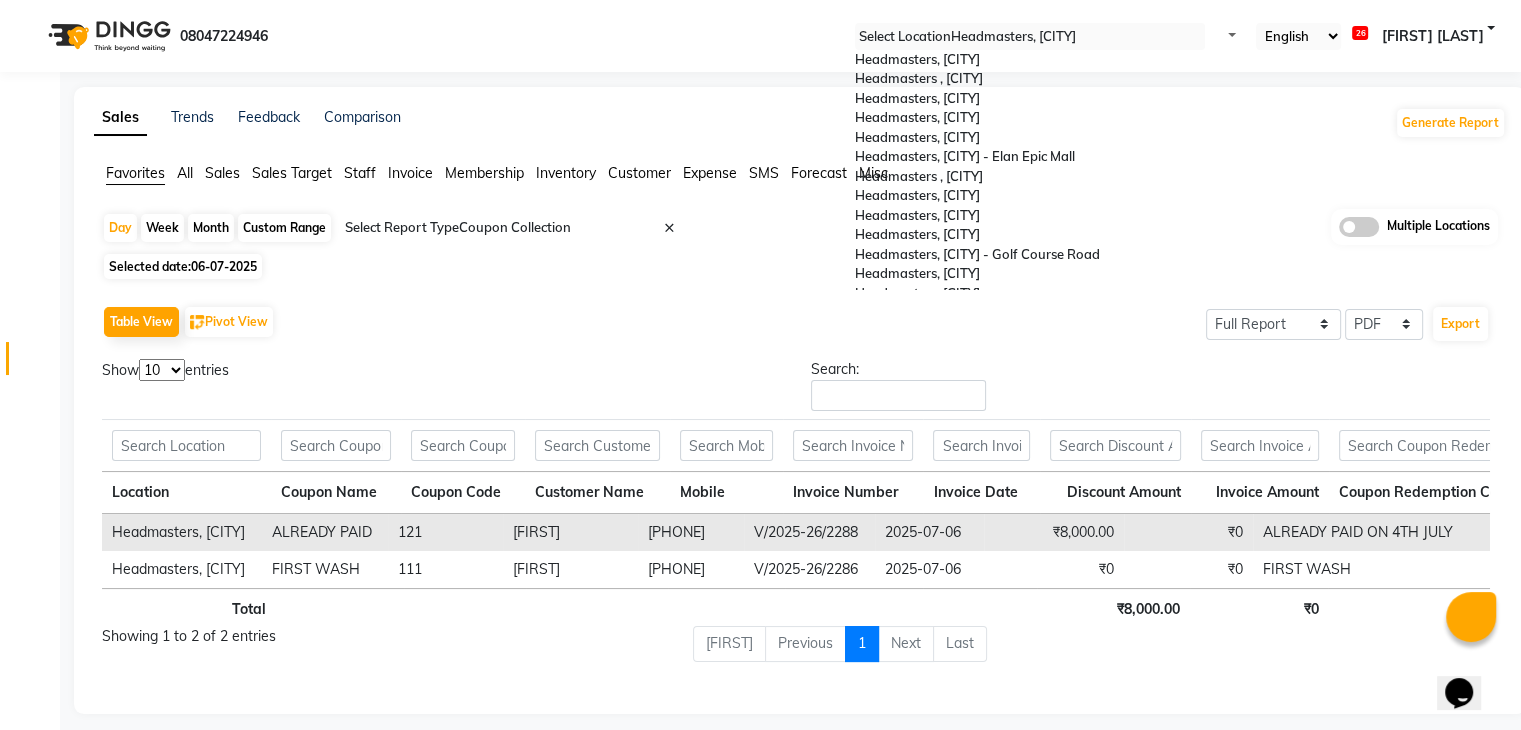 click at bounding box center [1030, 37] 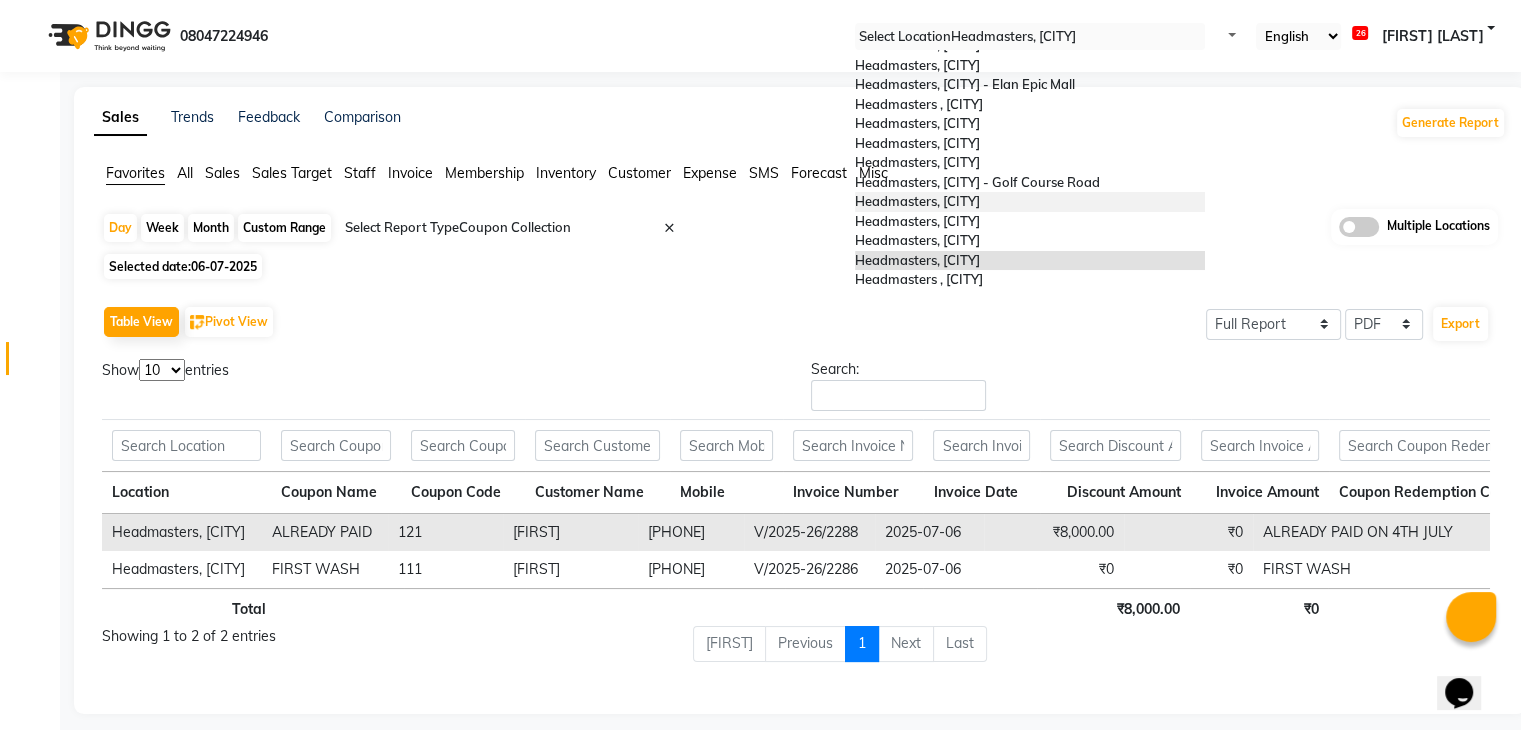 click on "Headmasters, [CITY]" at bounding box center (1030, 202) 